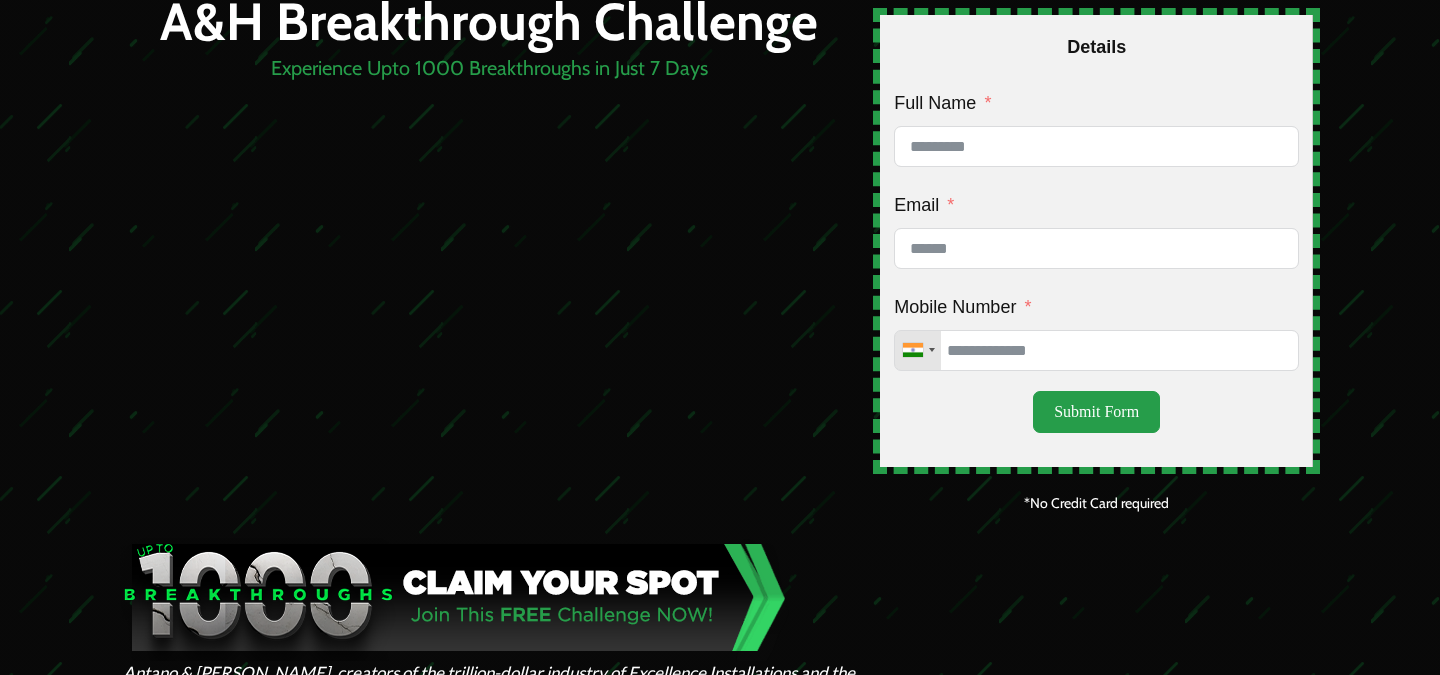 scroll, scrollTop: 0, scrollLeft: 0, axis: both 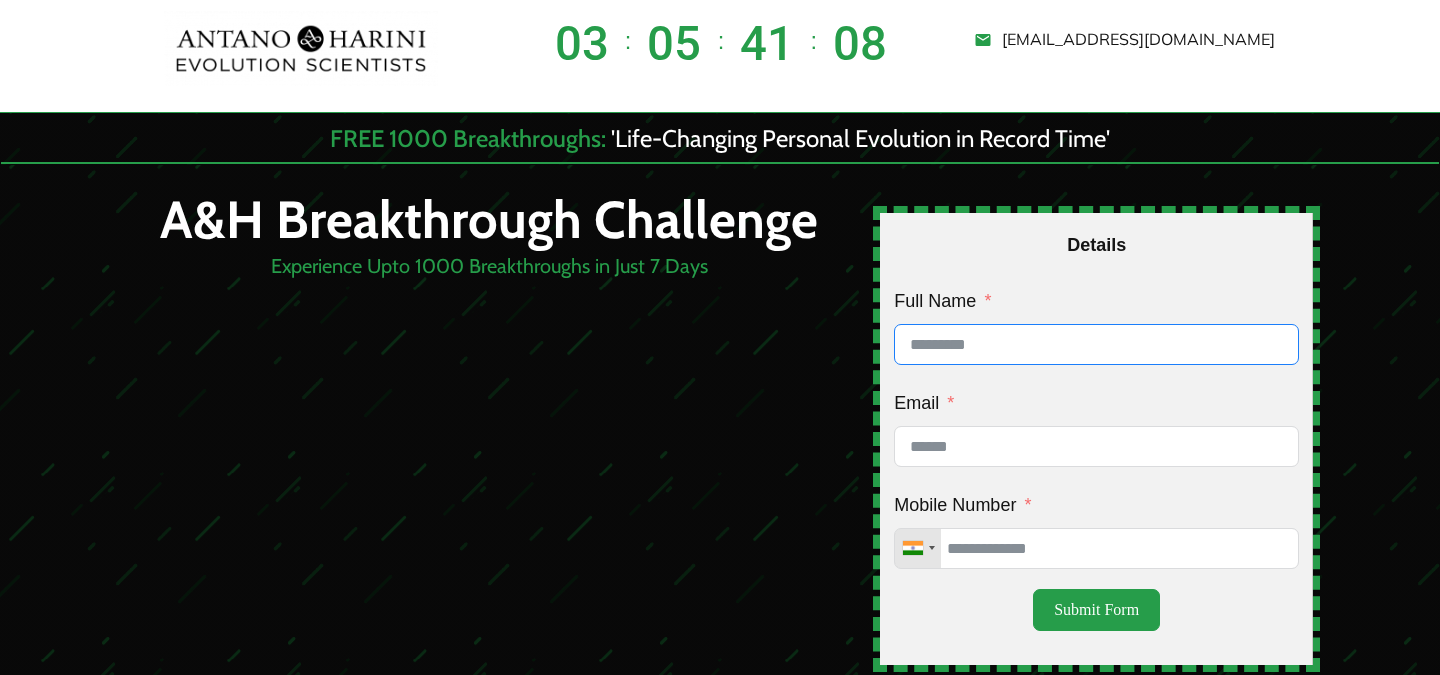 click on "Full Name" at bounding box center [1096, 344] 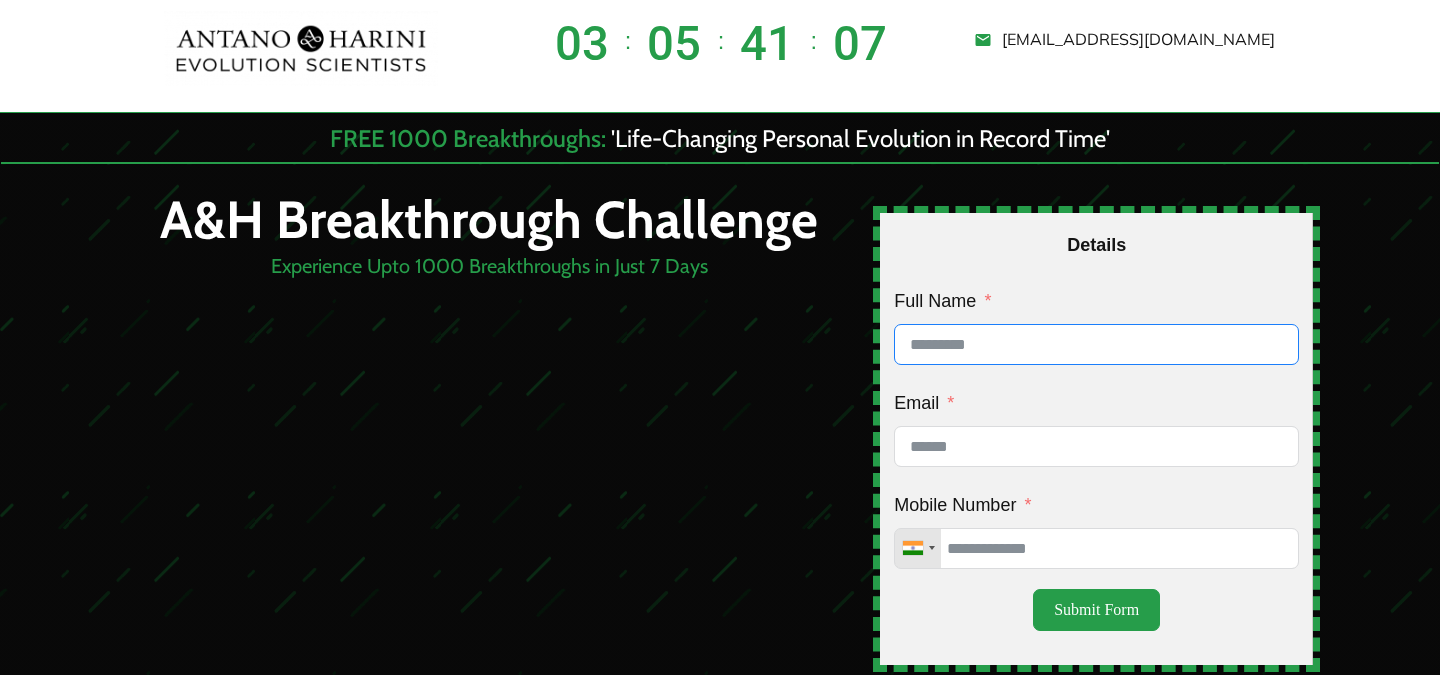 type on "**********" 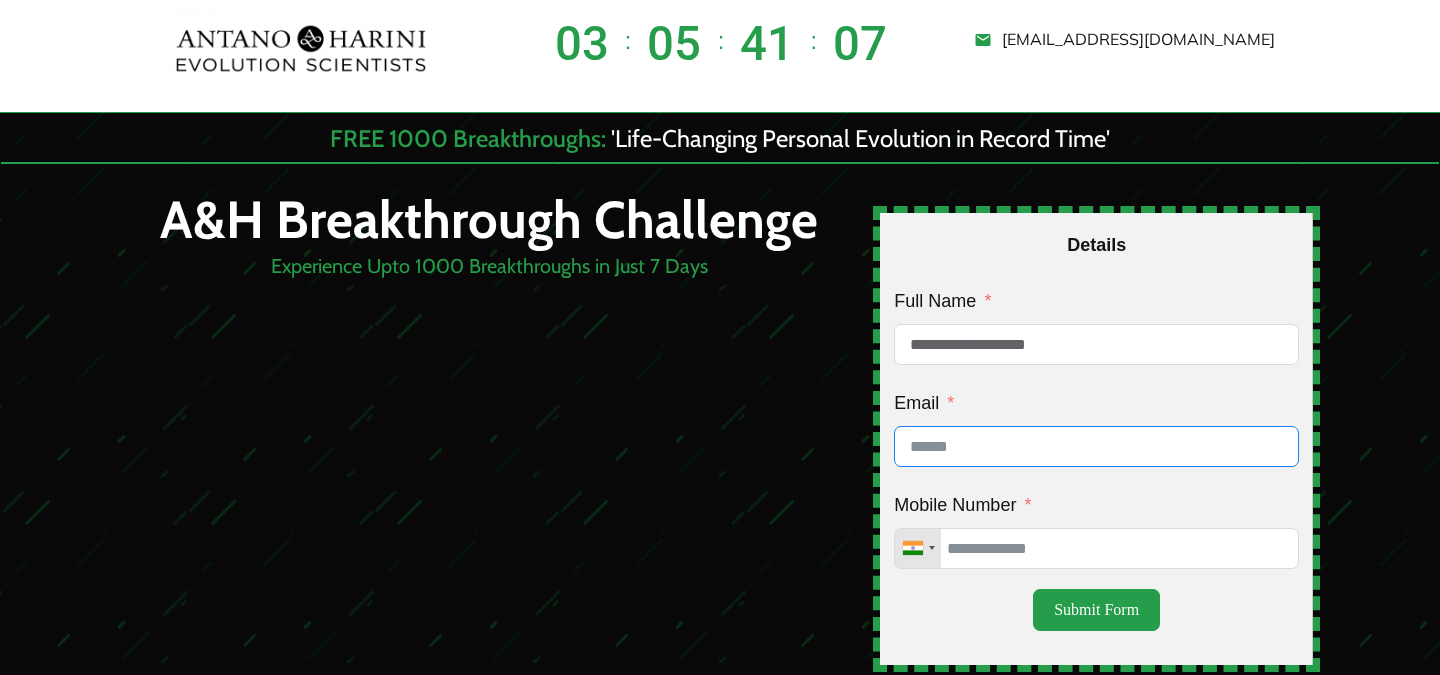 type on "**********" 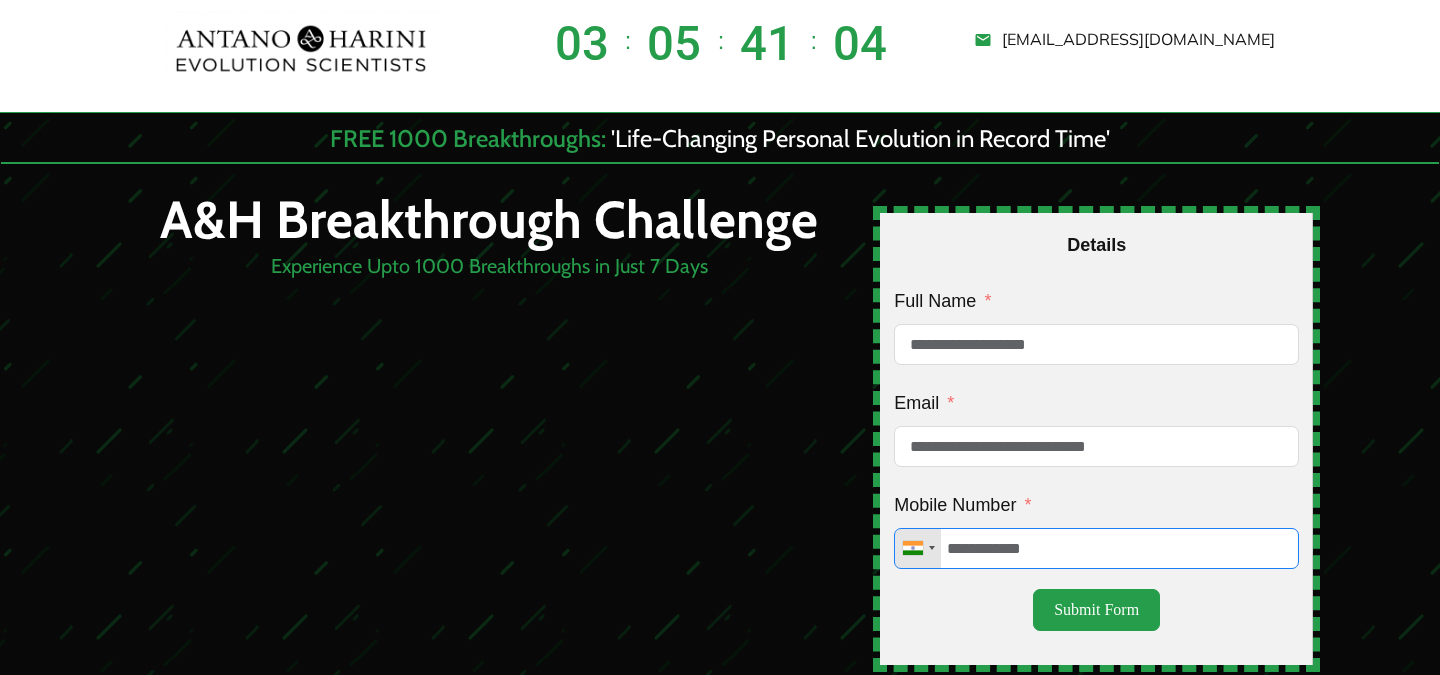drag, startPoint x: 1074, startPoint y: 556, endPoint x: 948, endPoint y: 557, distance: 126.00397 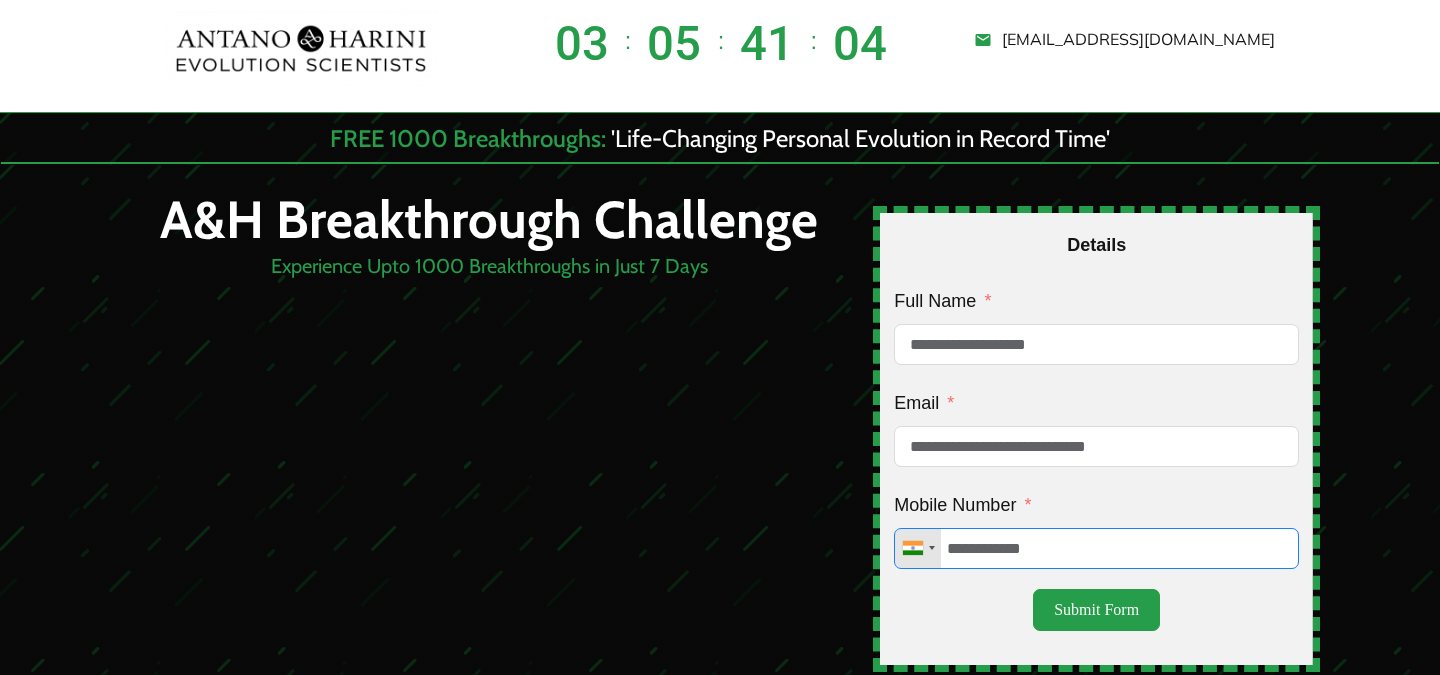 click on "**********" at bounding box center [1096, 548] 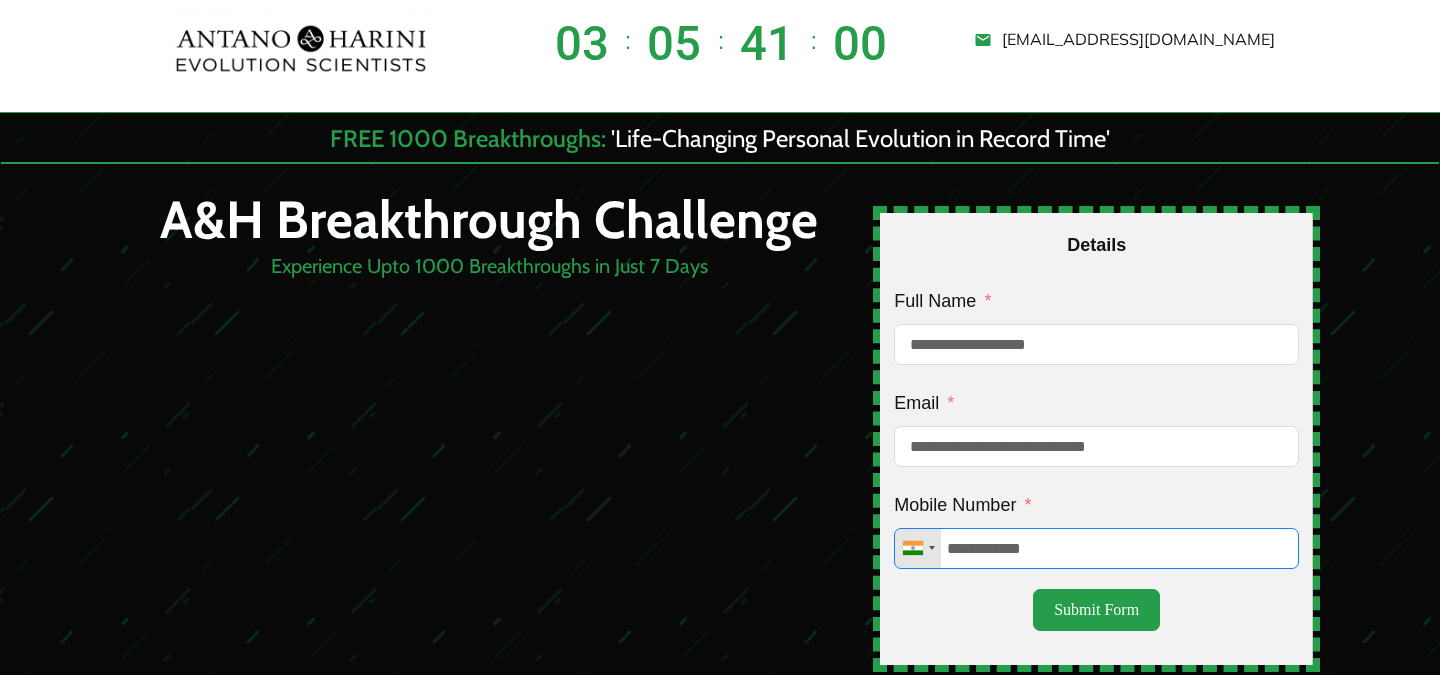 click on "**********" at bounding box center (1096, 548) 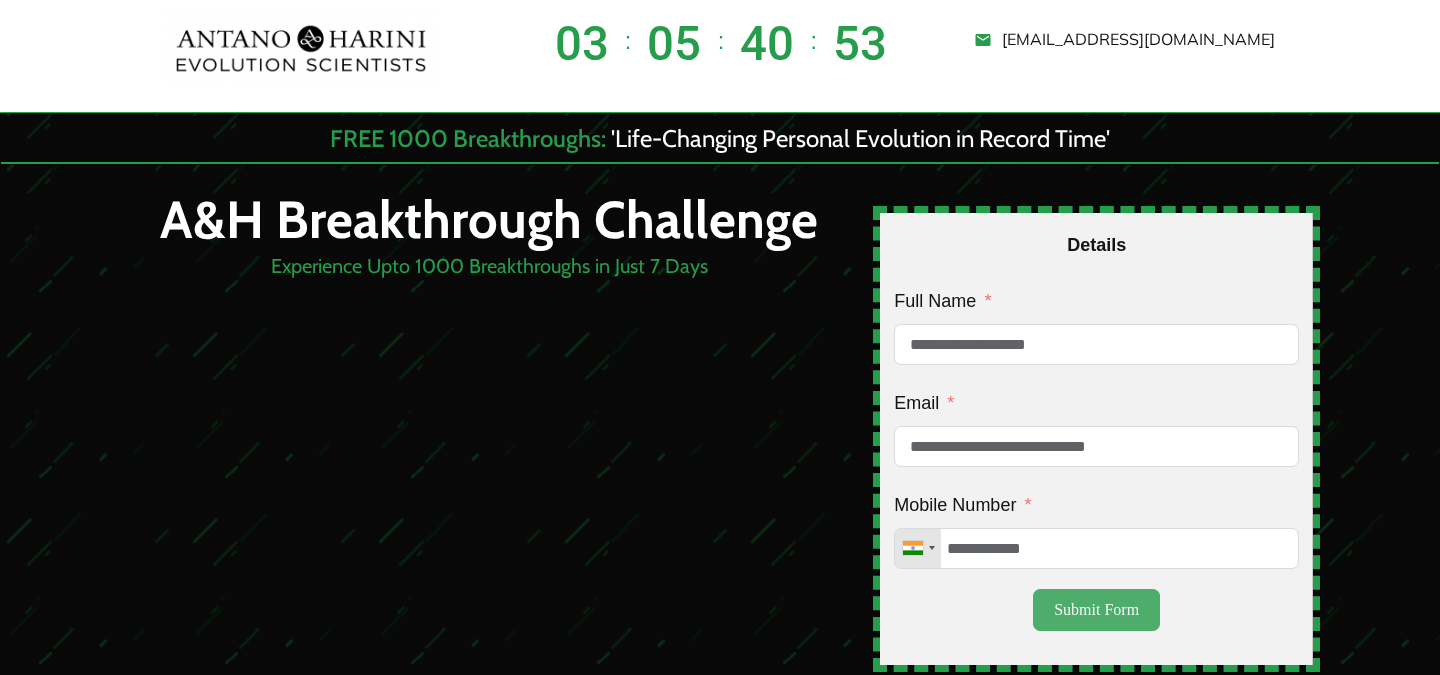 click on "Submit Form" at bounding box center (1096, 610) 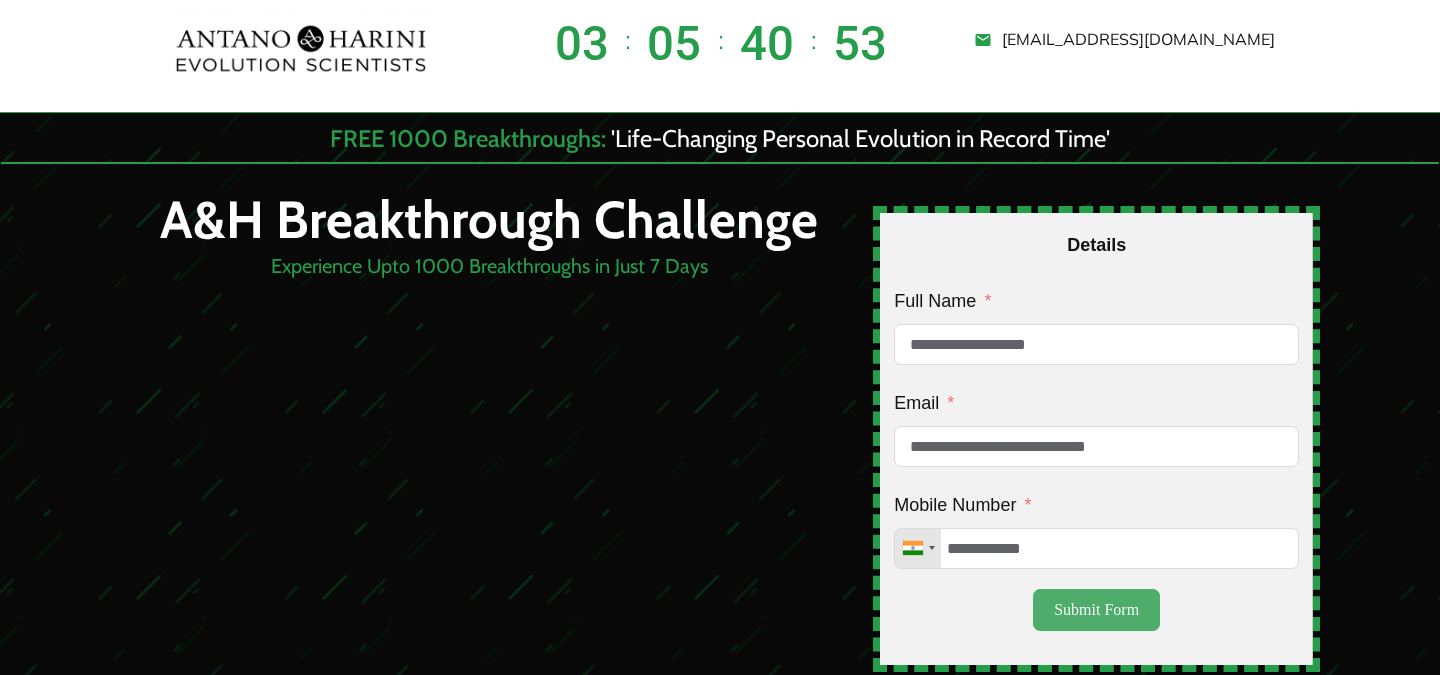 type on "**********" 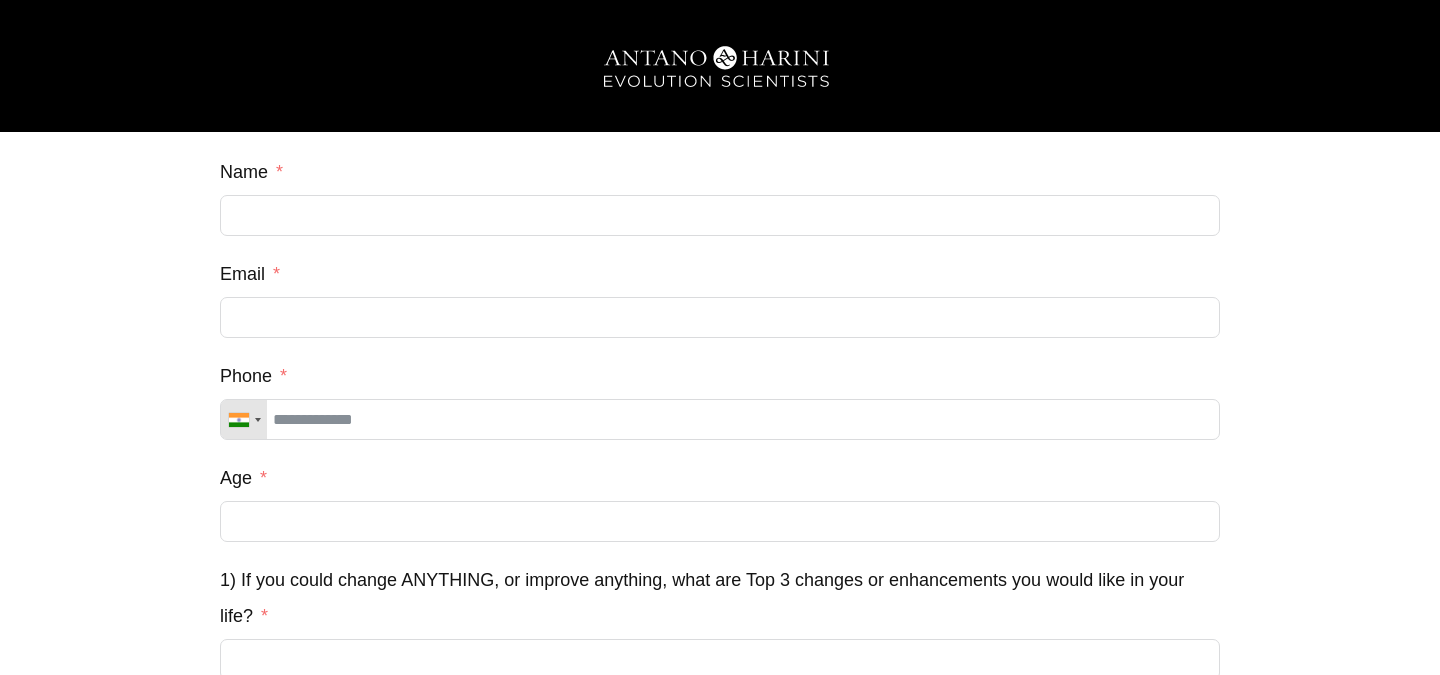 scroll, scrollTop: 0, scrollLeft: 0, axis: both 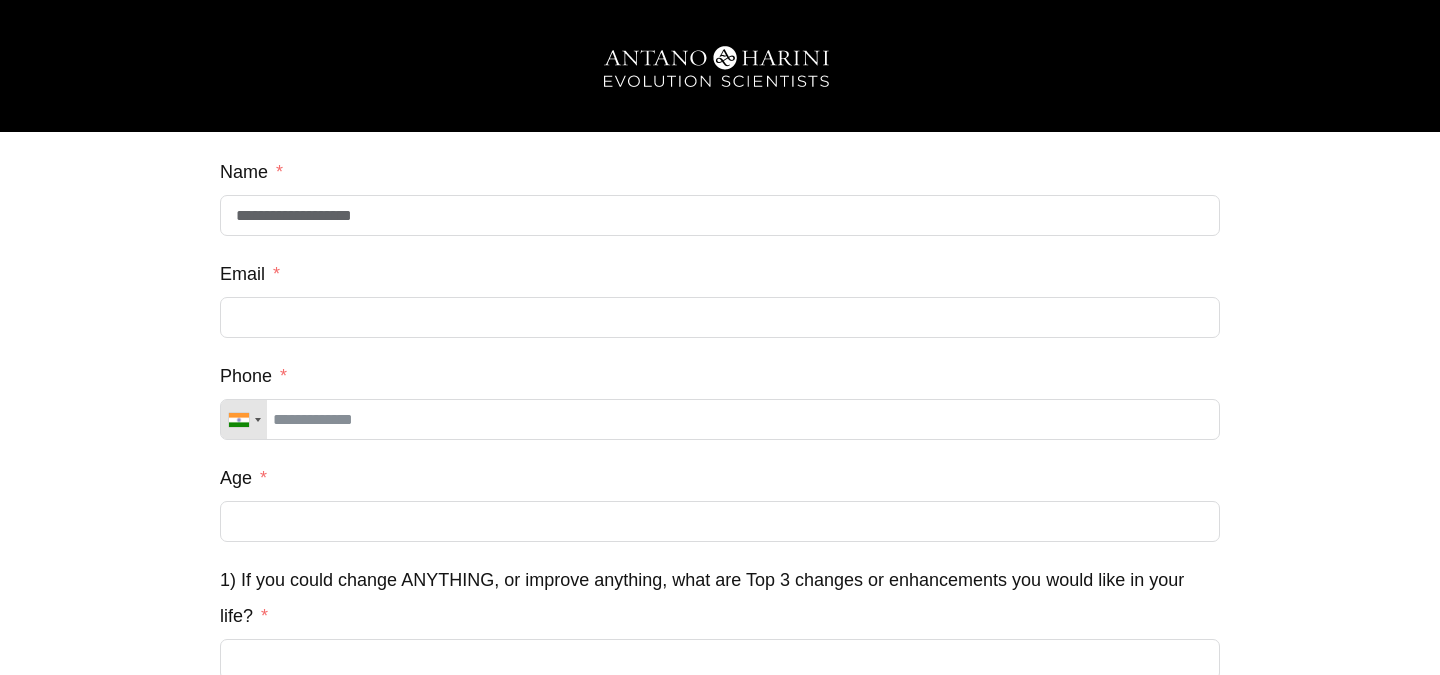 type on "**********" 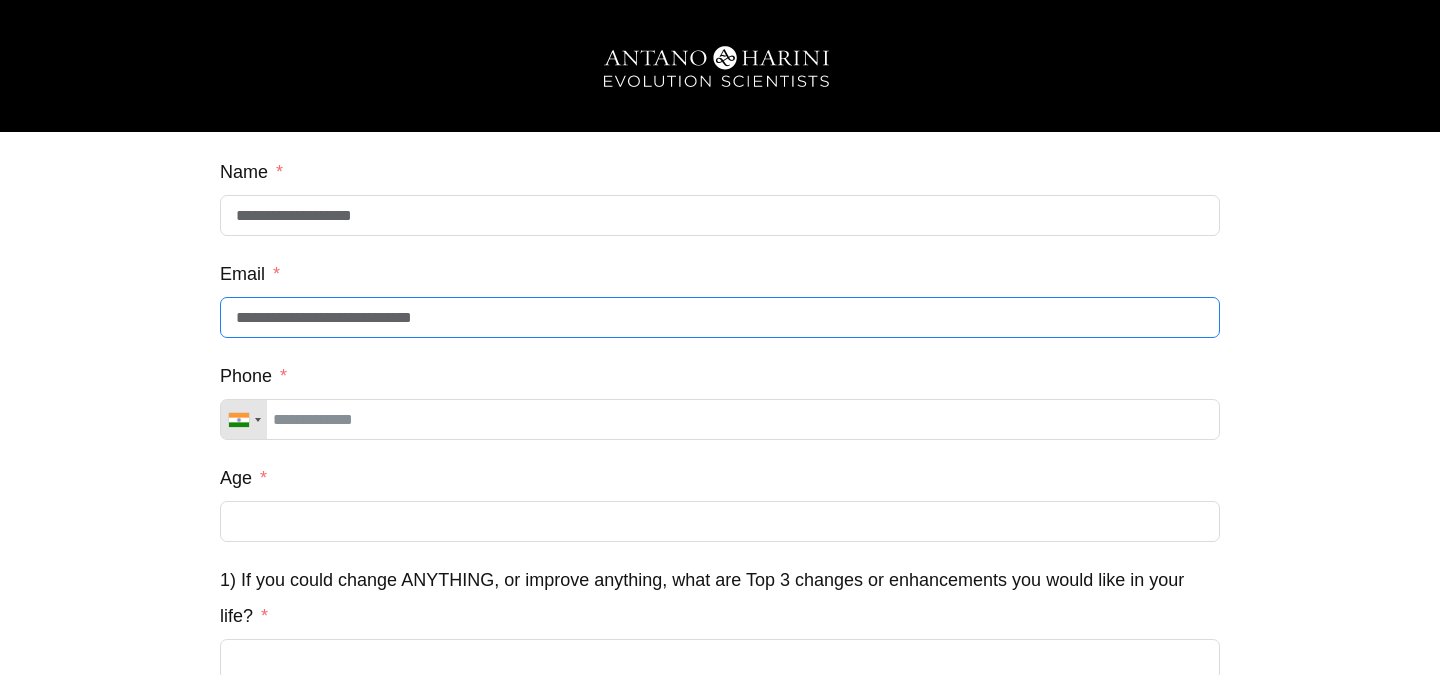 type on "**********" 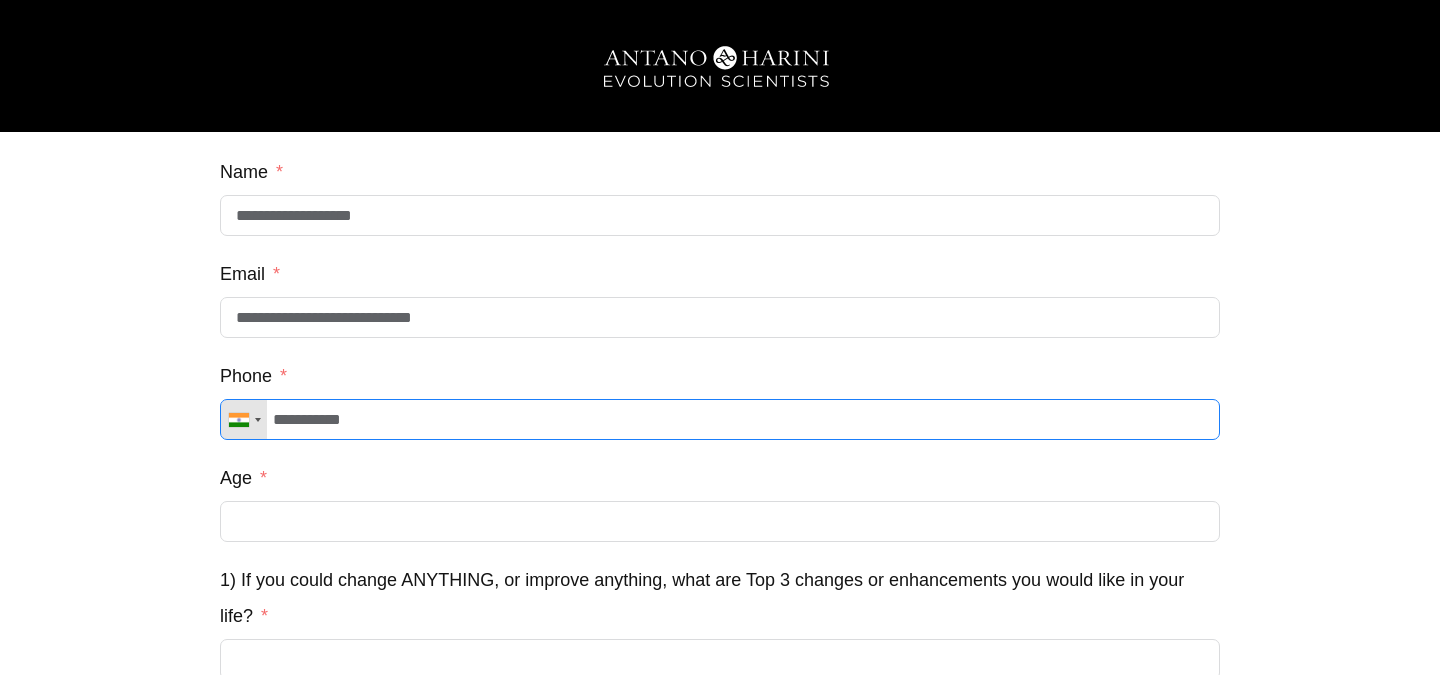 type on "**********" 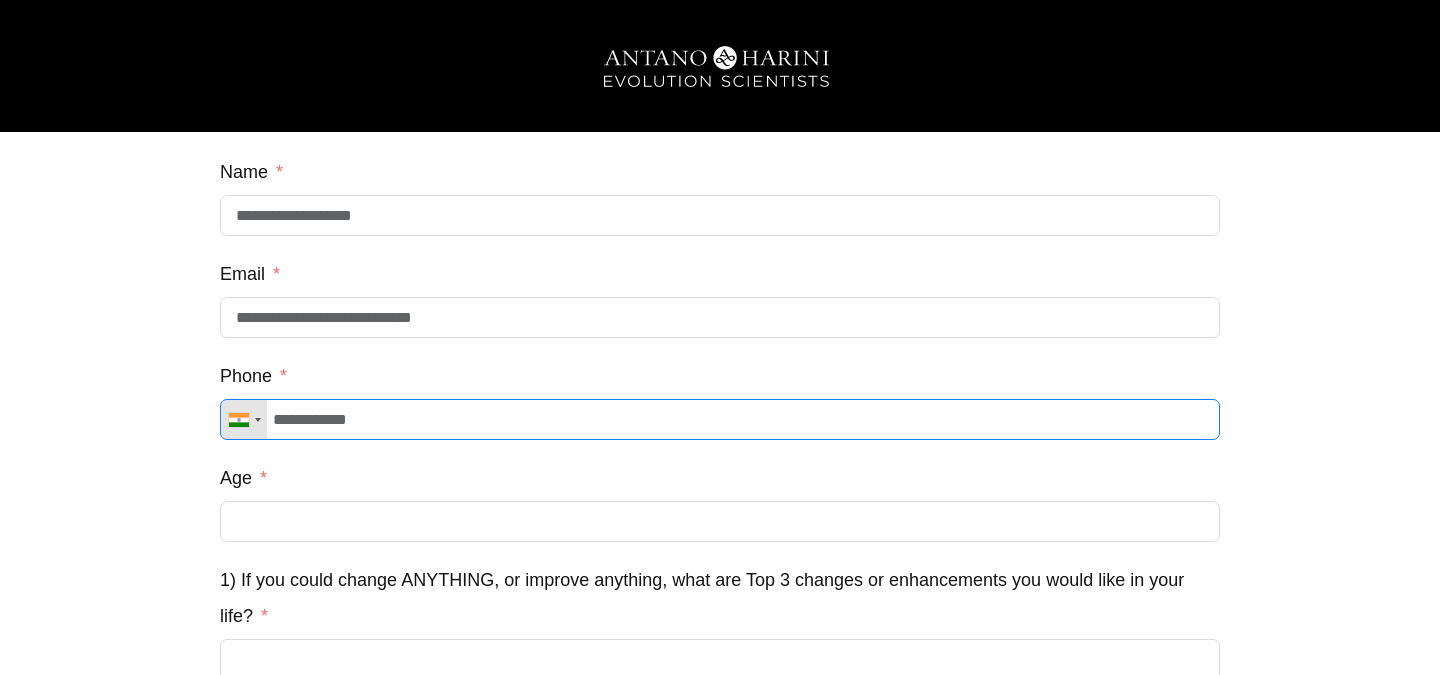 drag, startPoint x: 396, startPoint y: 426, endPoint x: 277, endPoint y: 422, distance: 119.06721 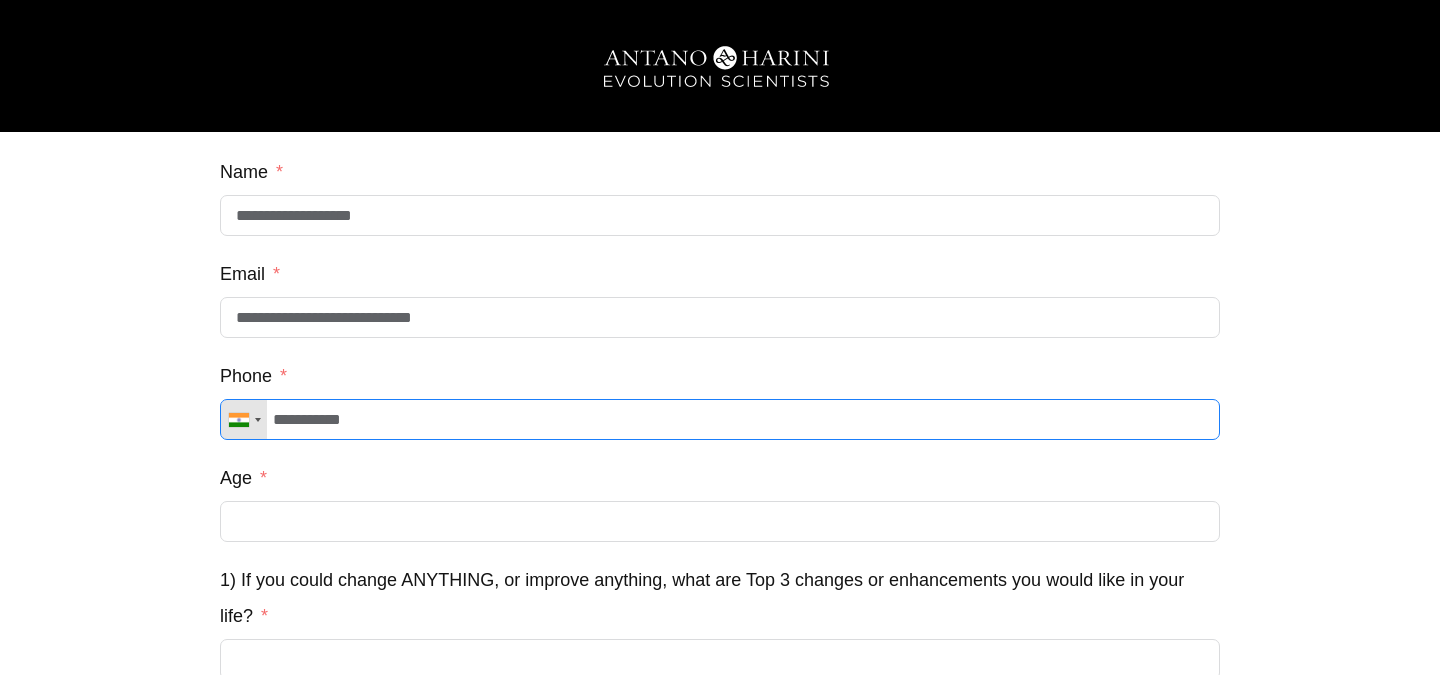 type on "**********" 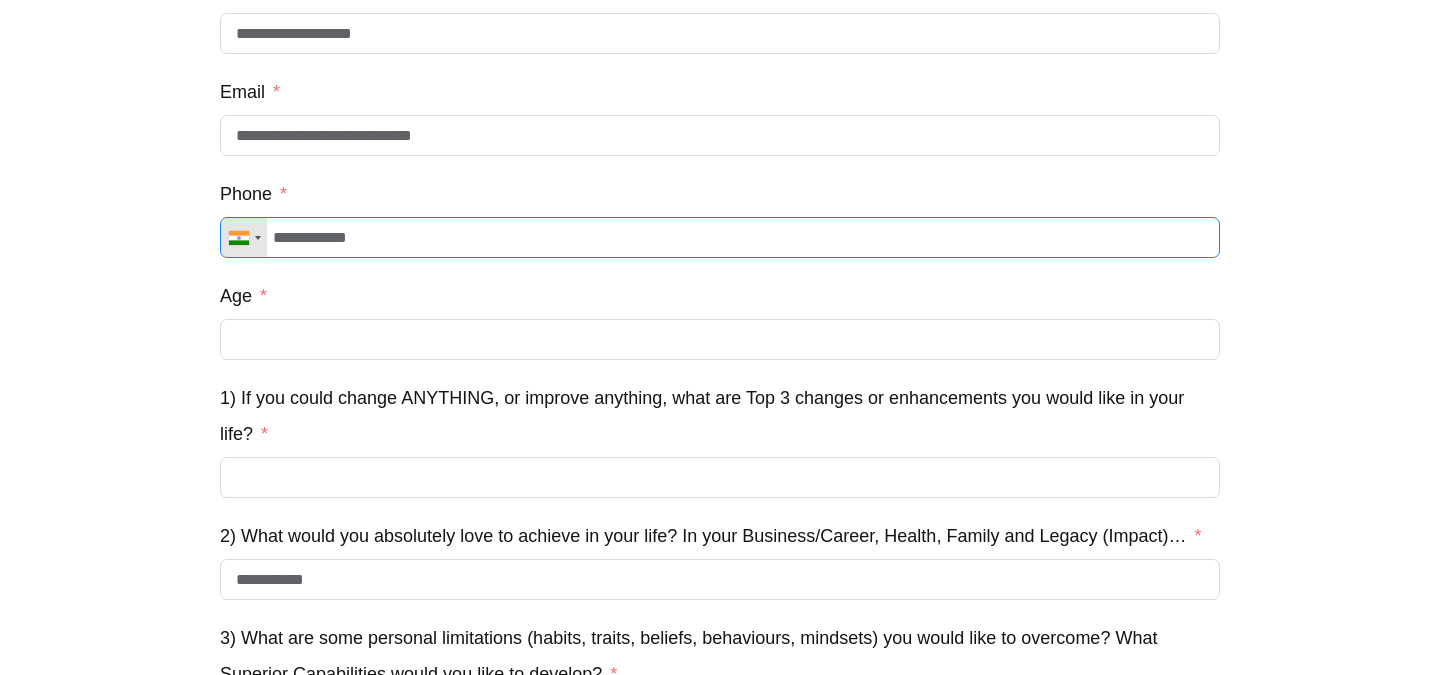 scroll, scrollTop: 189, scrollLeft: 0, axis: vertical 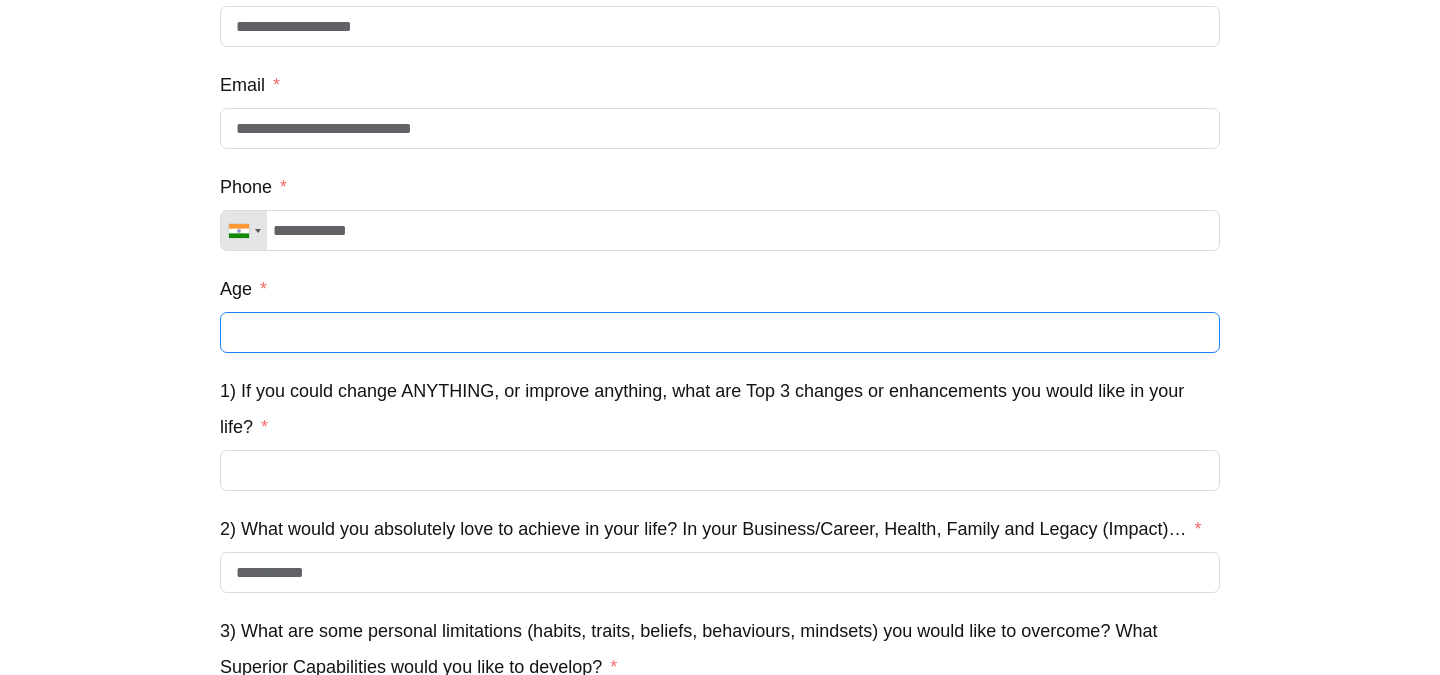 click on "Age" at bounding box center [720, 332] 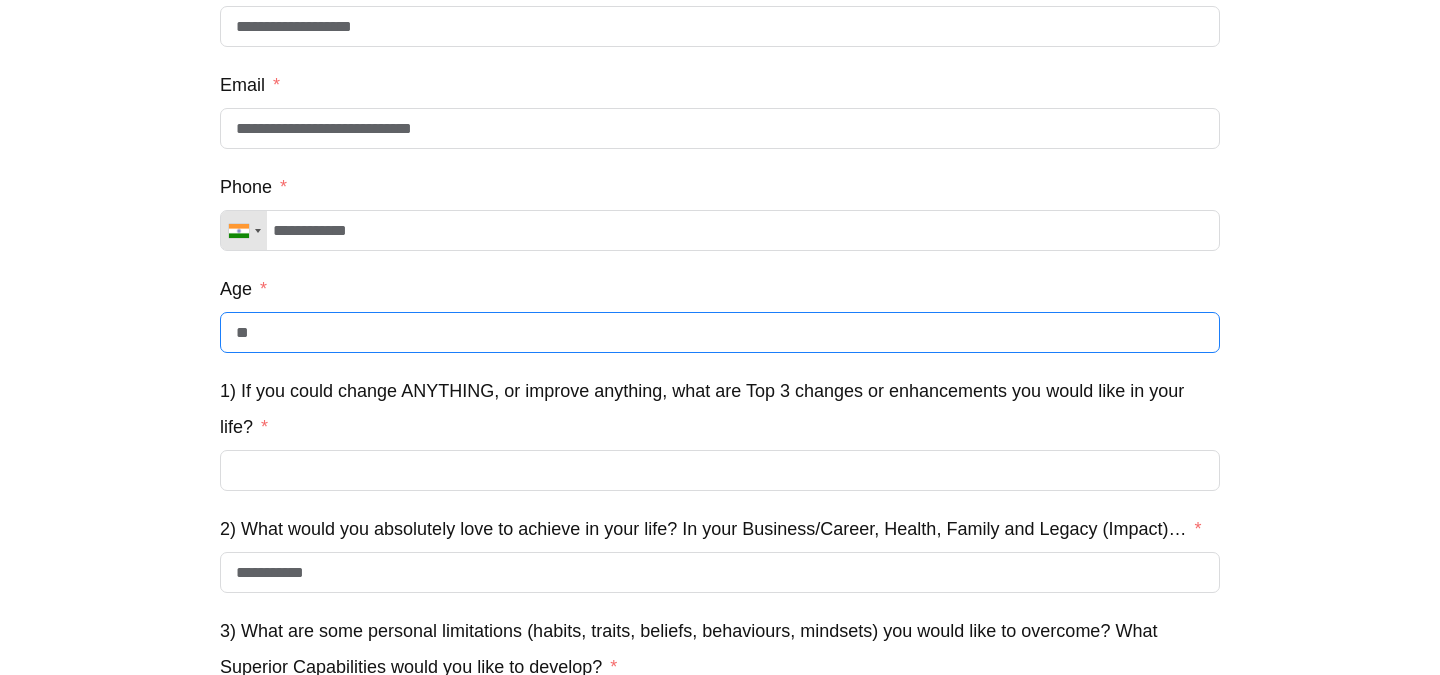 type on "**" 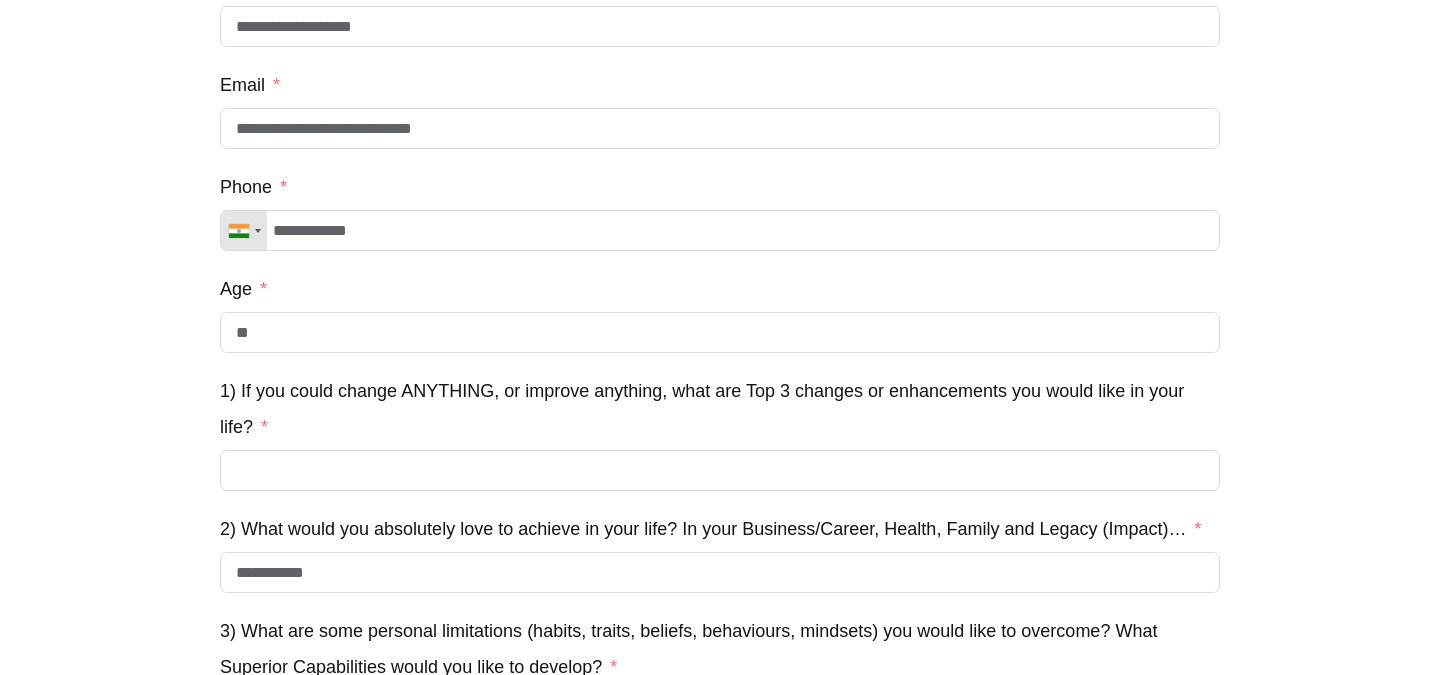 click on "**********" at bounding box center [720, 509] 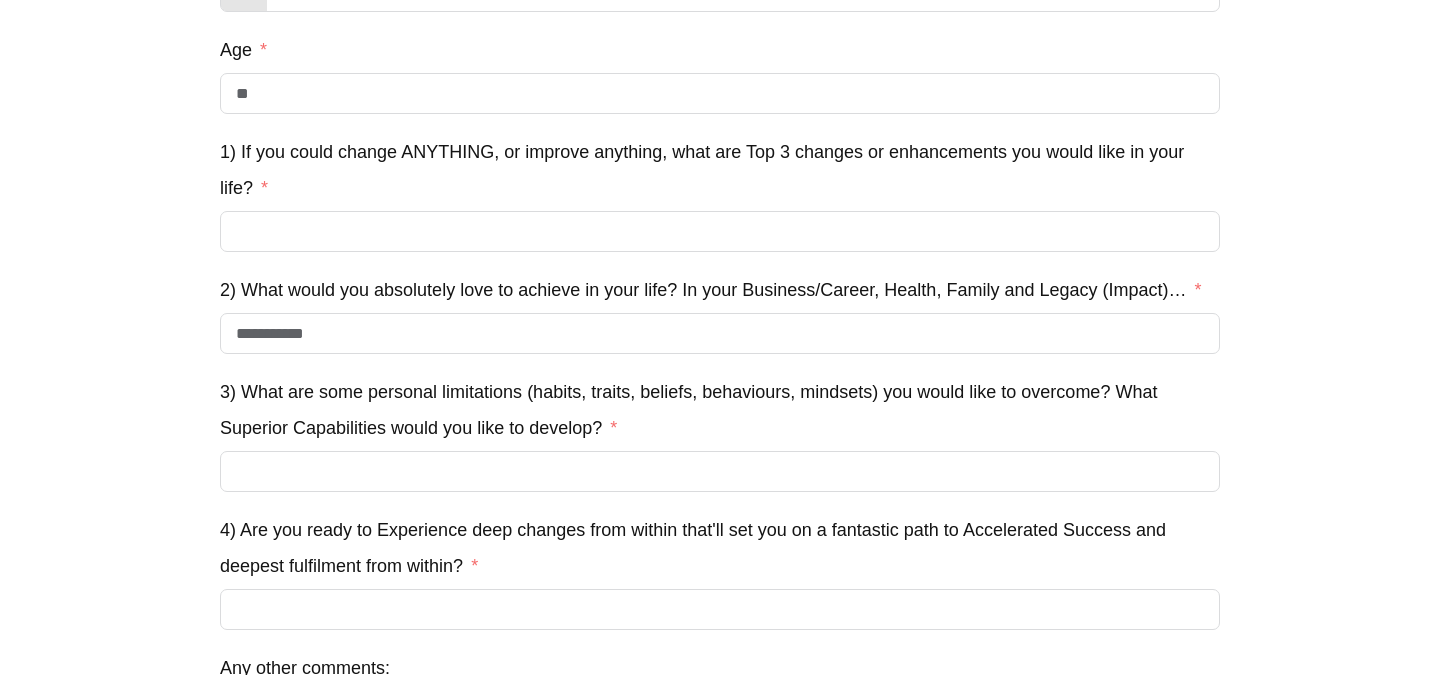 scroll, scrollTop: 453, scrollLeft: 0, axis: vertical 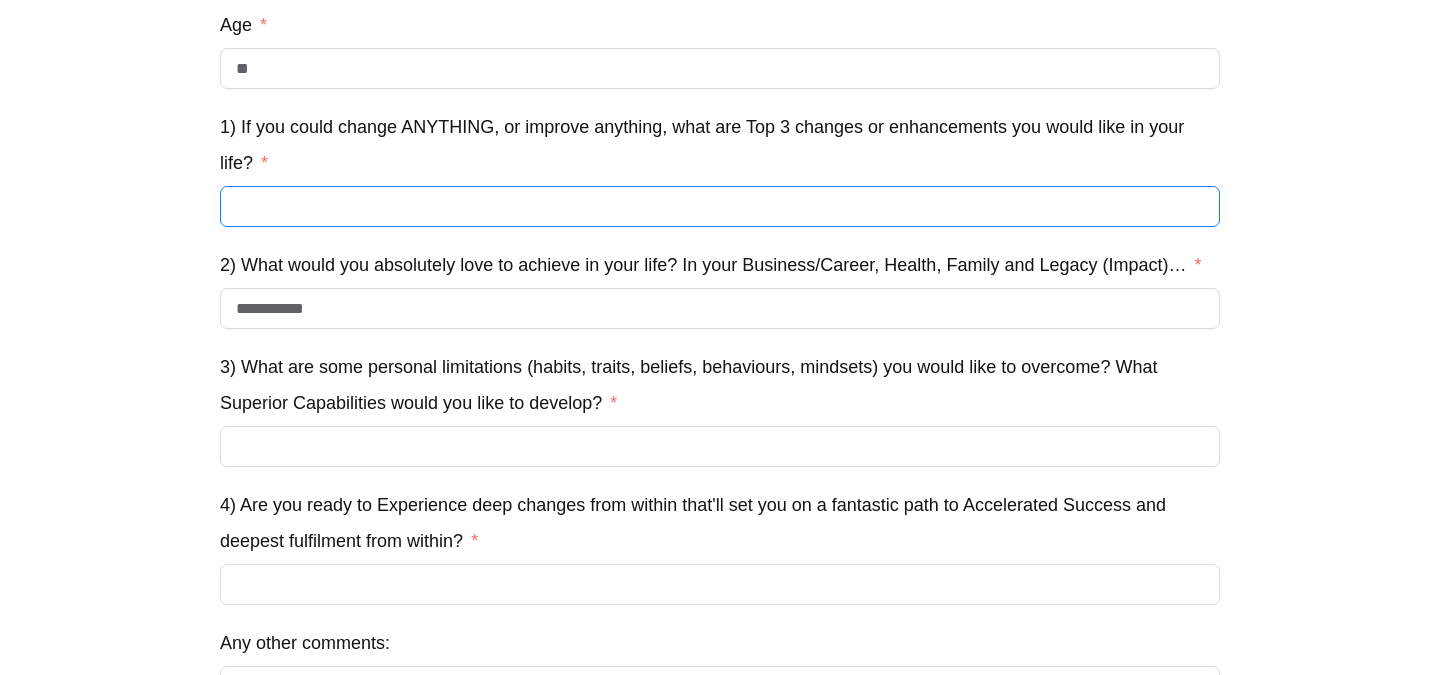 click on "1) If you could change ANYTHING, or improve anything, what are Top 3 changes or enhancements you would like in your life?" at bounding box center (720, 206) 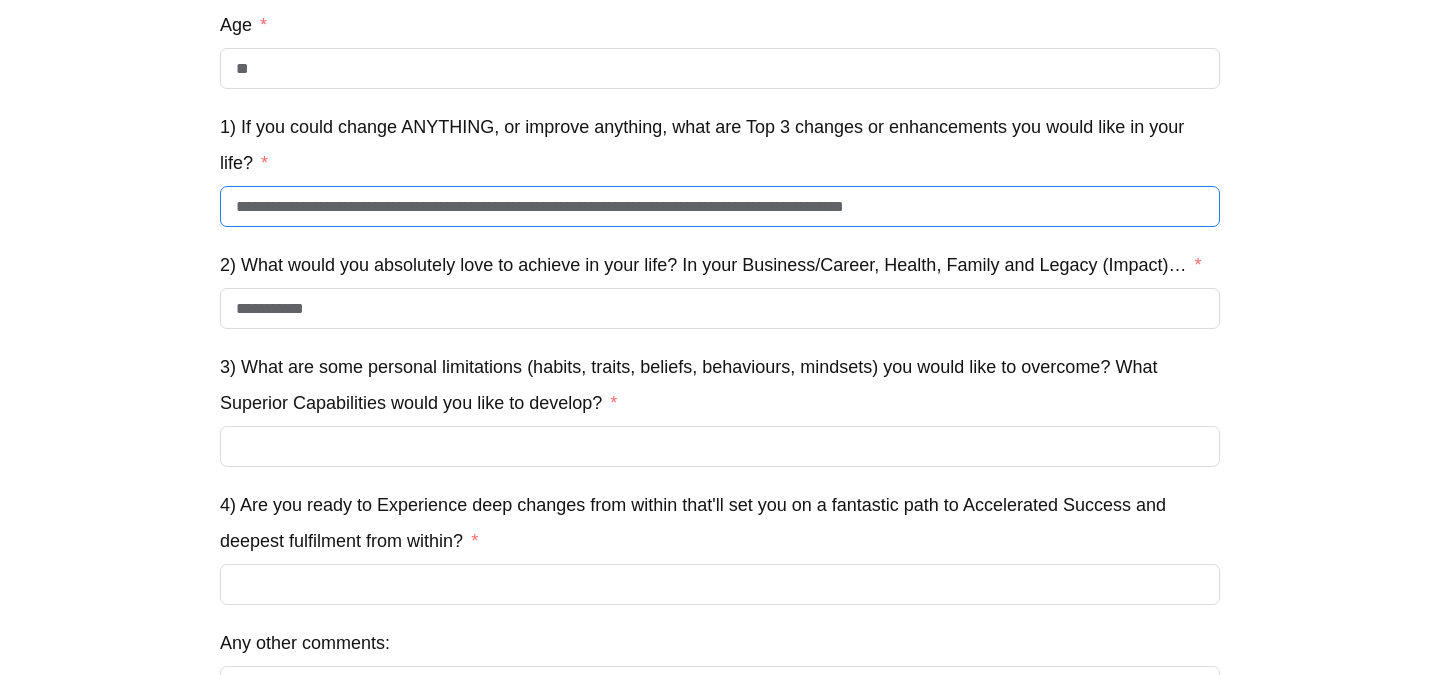click on "**********" at bounding box center (720, 206) 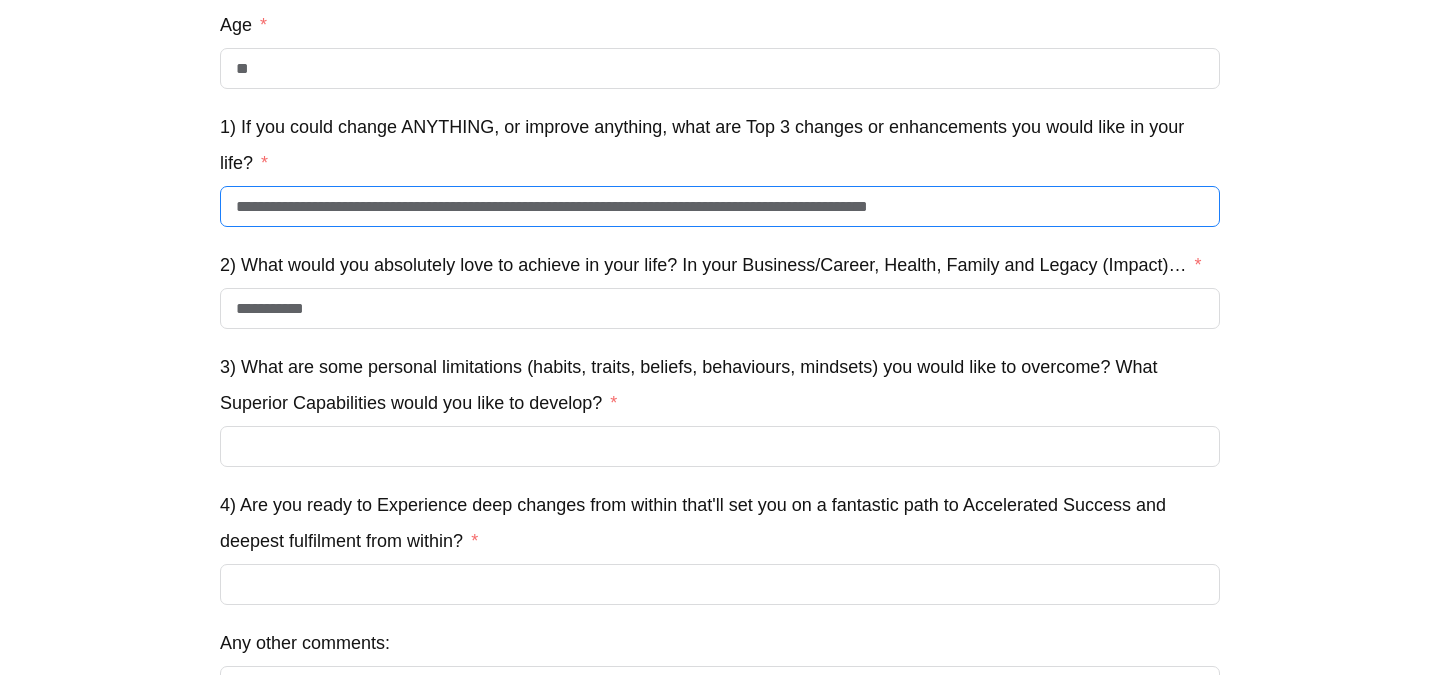 click on "**********" at bounding box center (720, 206) 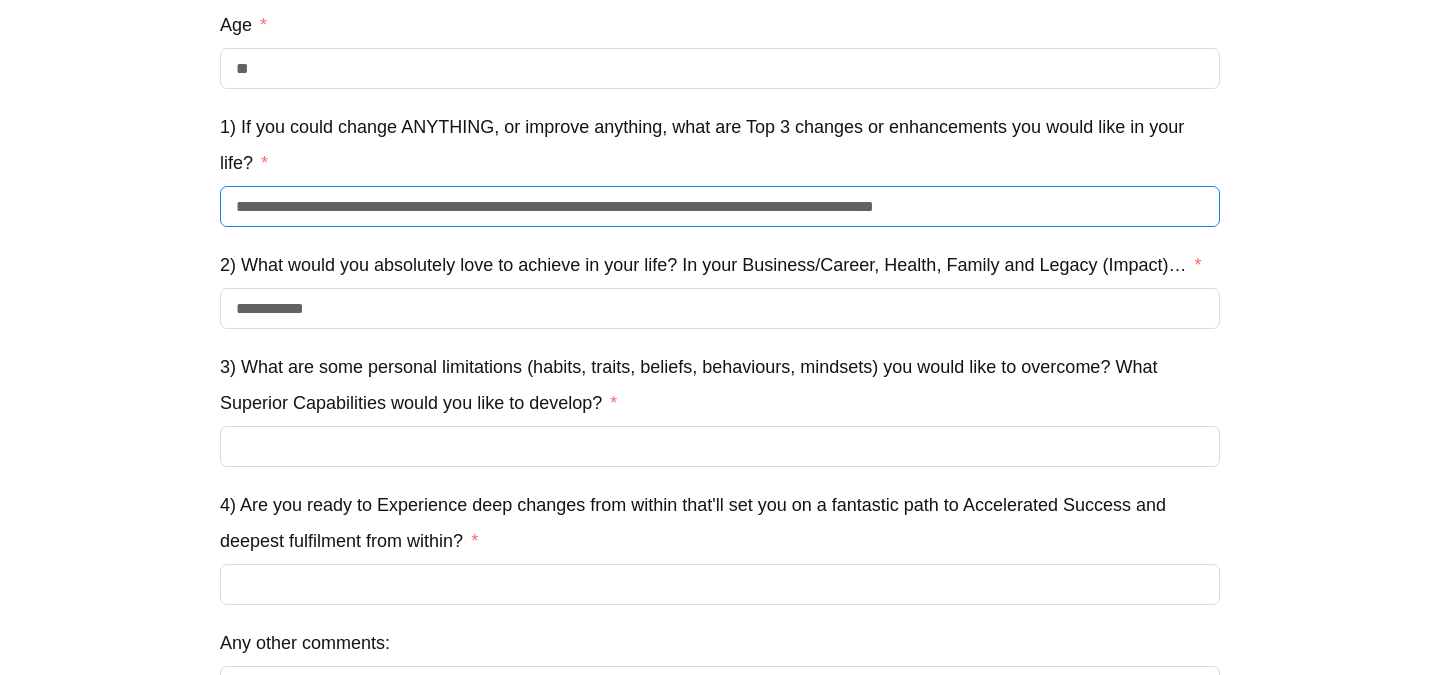 click on "**********" at bounding box center [720, 206] 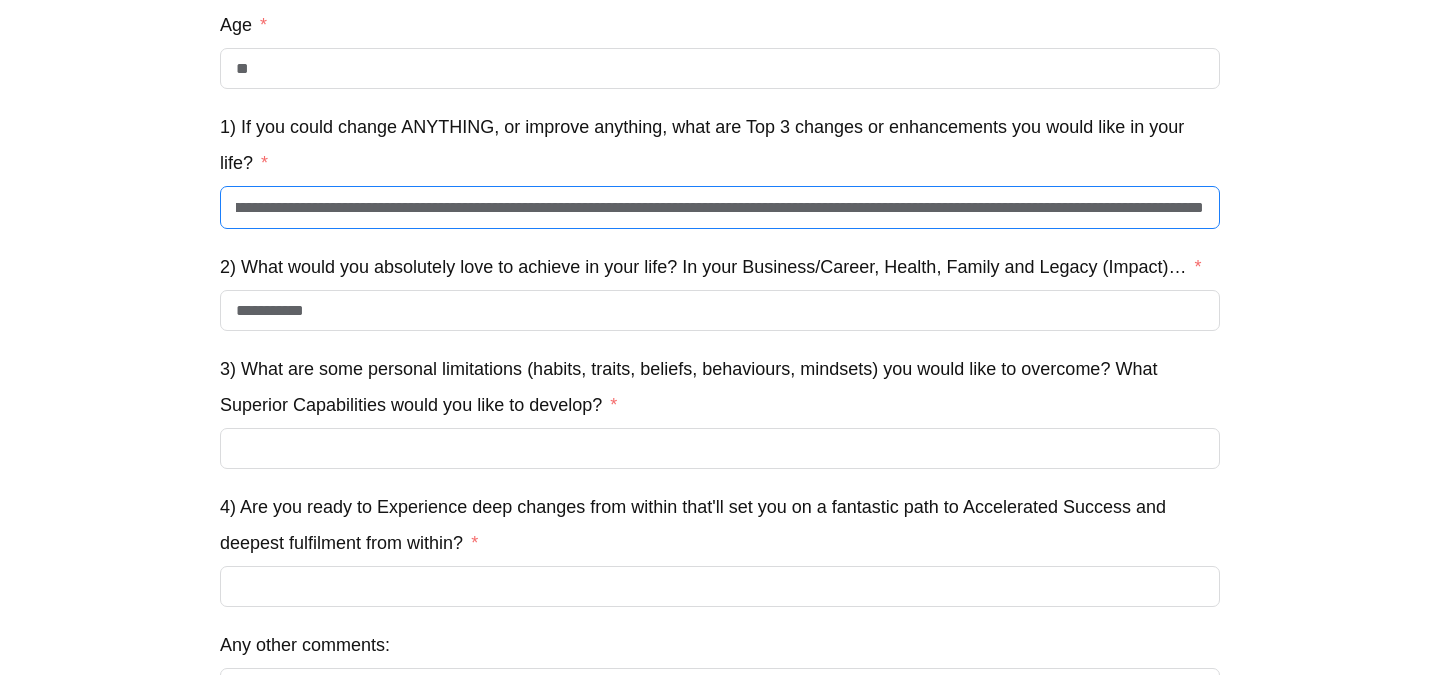 scroll, scrollTop: 0, scrollLeft: 427, axis: horizontal 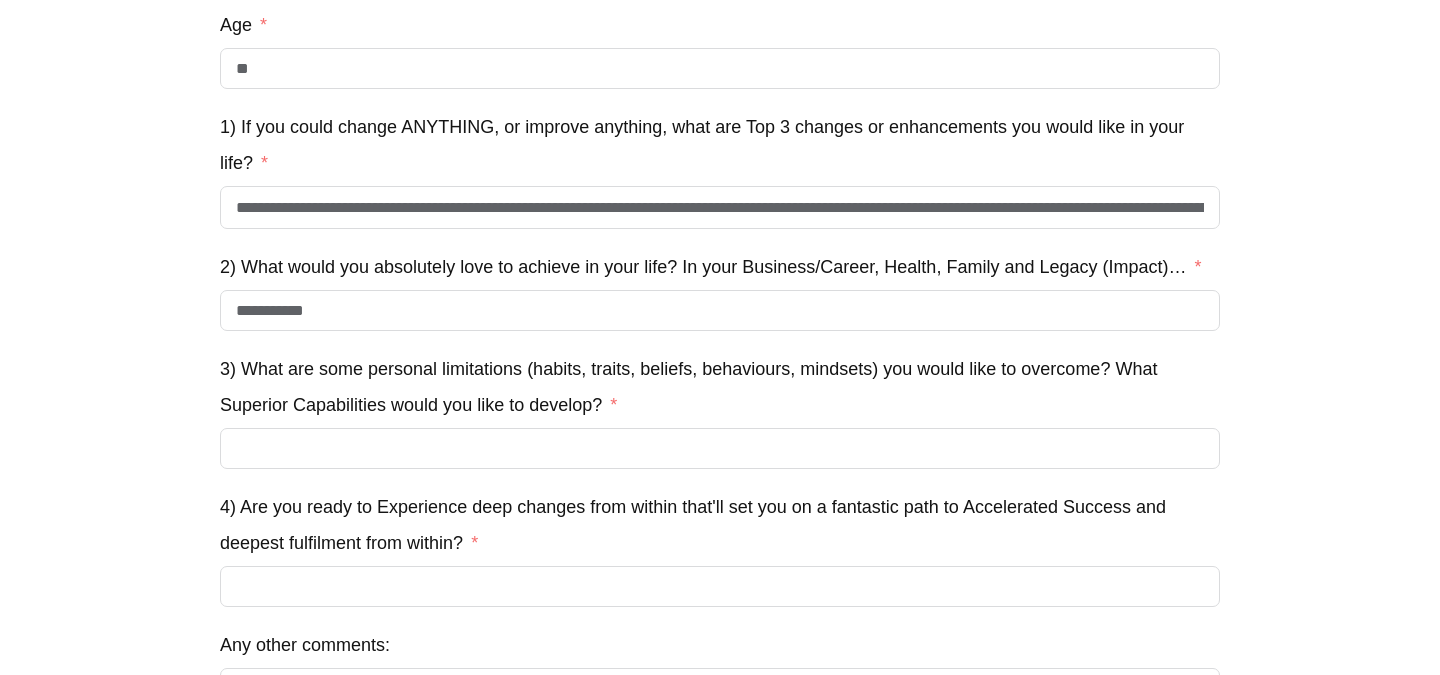click on "**********" at bounding box center [720, 246] 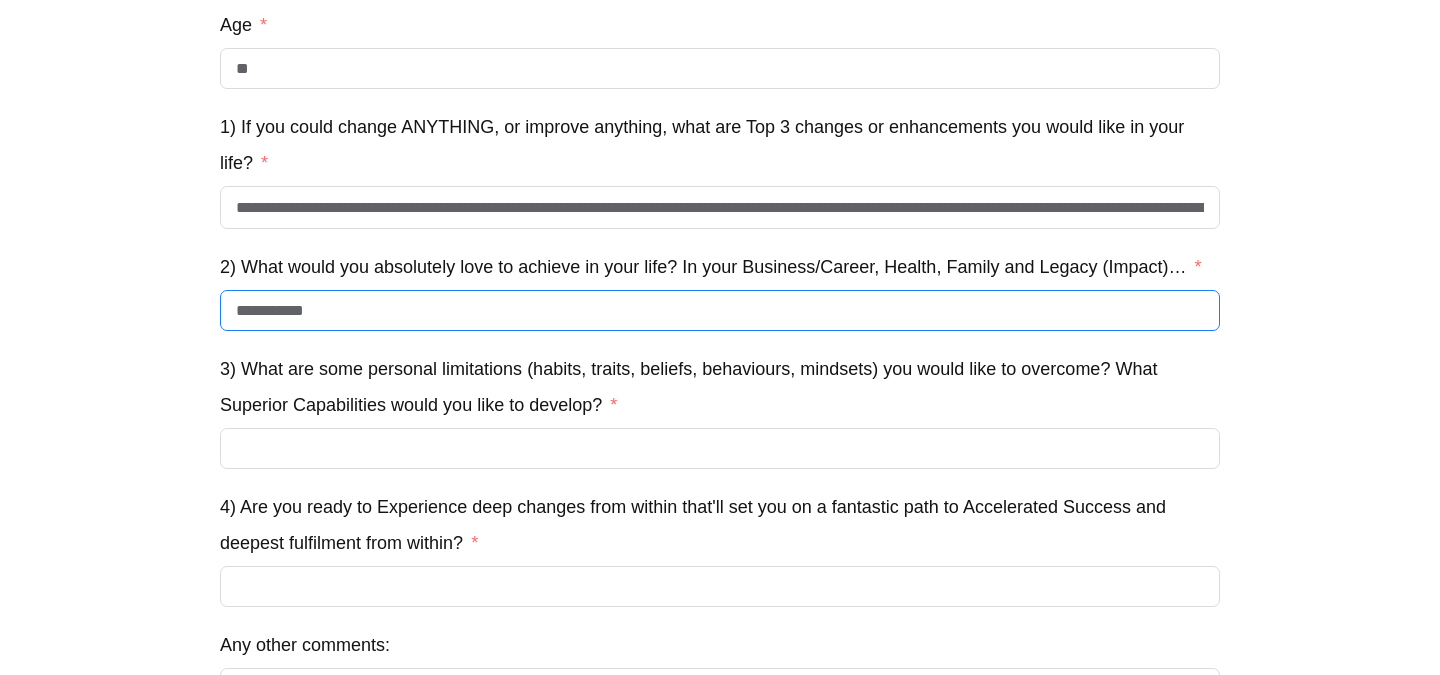 click on "**********" at bounding box center (720, 310) 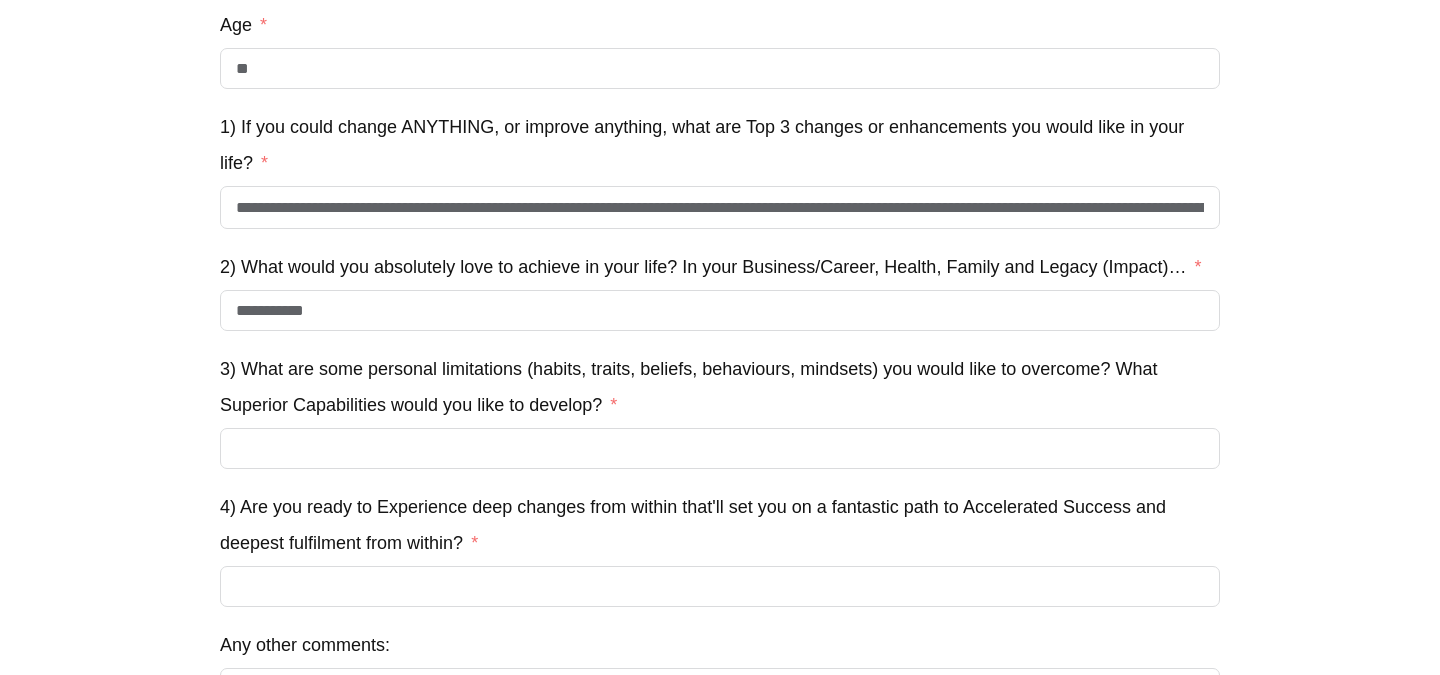 click on "**********" at bounding box center (720, 246) 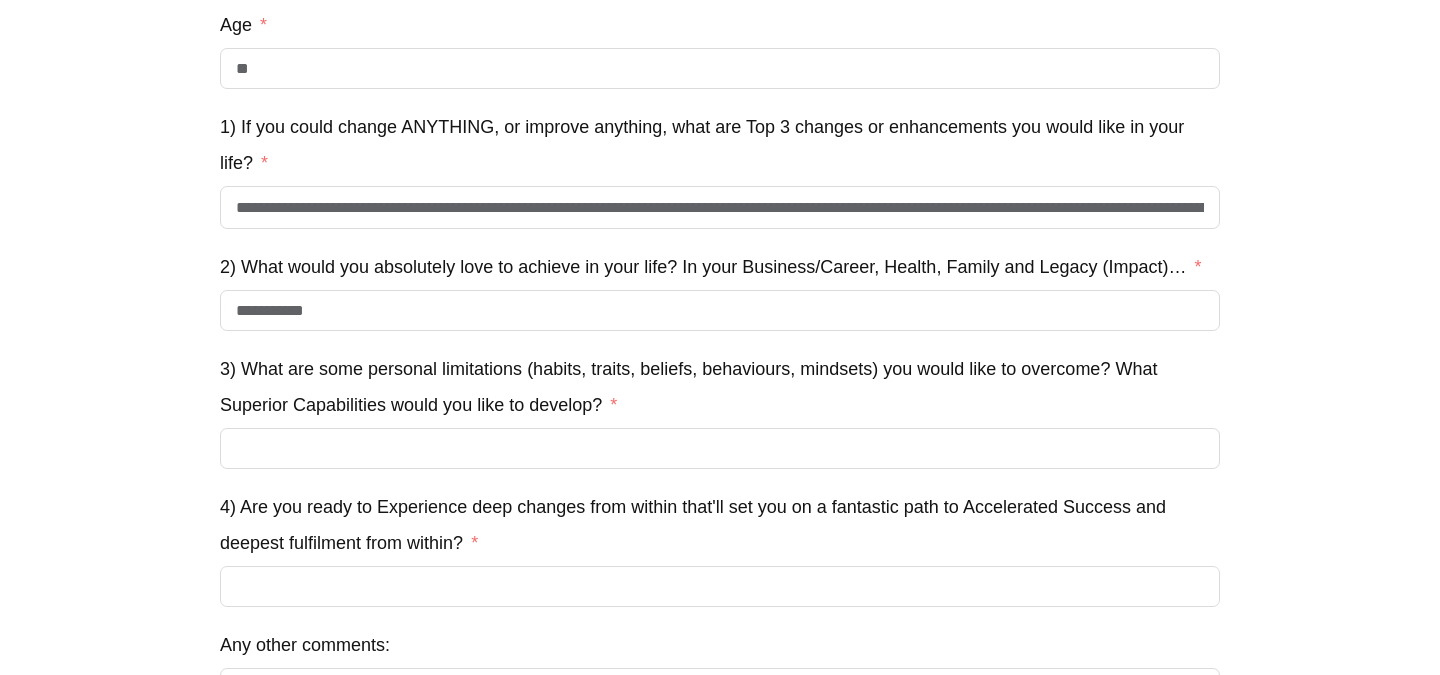 scroll, scrollTop: 0, scrollLeft: 144, axis: horizontal 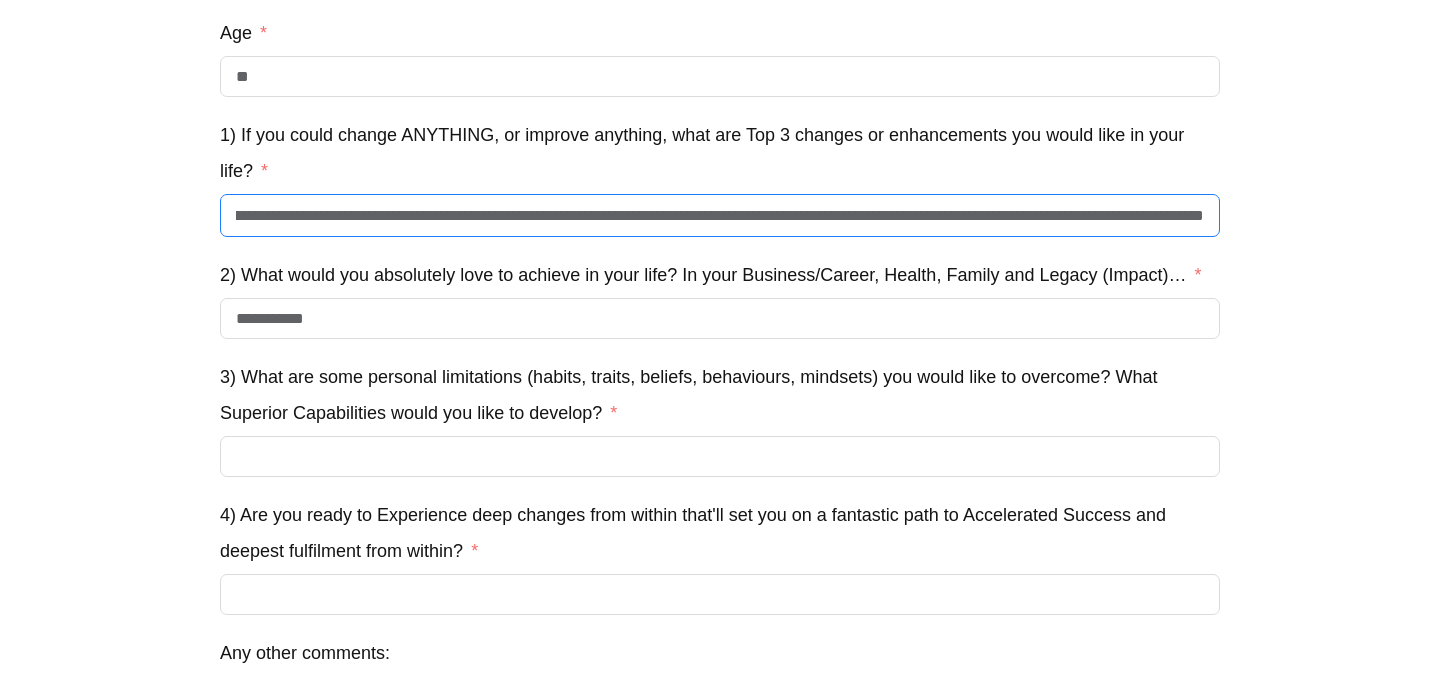 drag, startPoint x: 918, startPoint y: 226, endPoint x: 1141, endPoint y: 236, distance: 223.2241 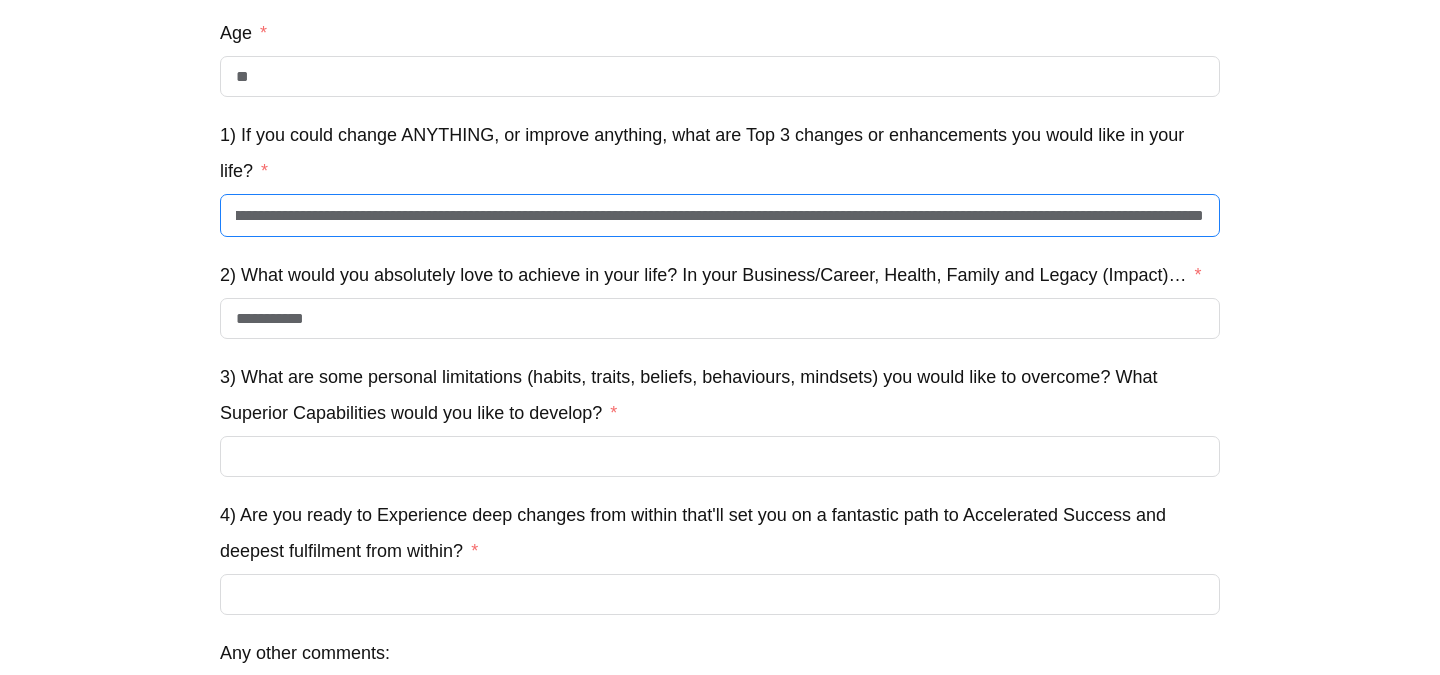 click on "**********" at bounding box center [720, 215] 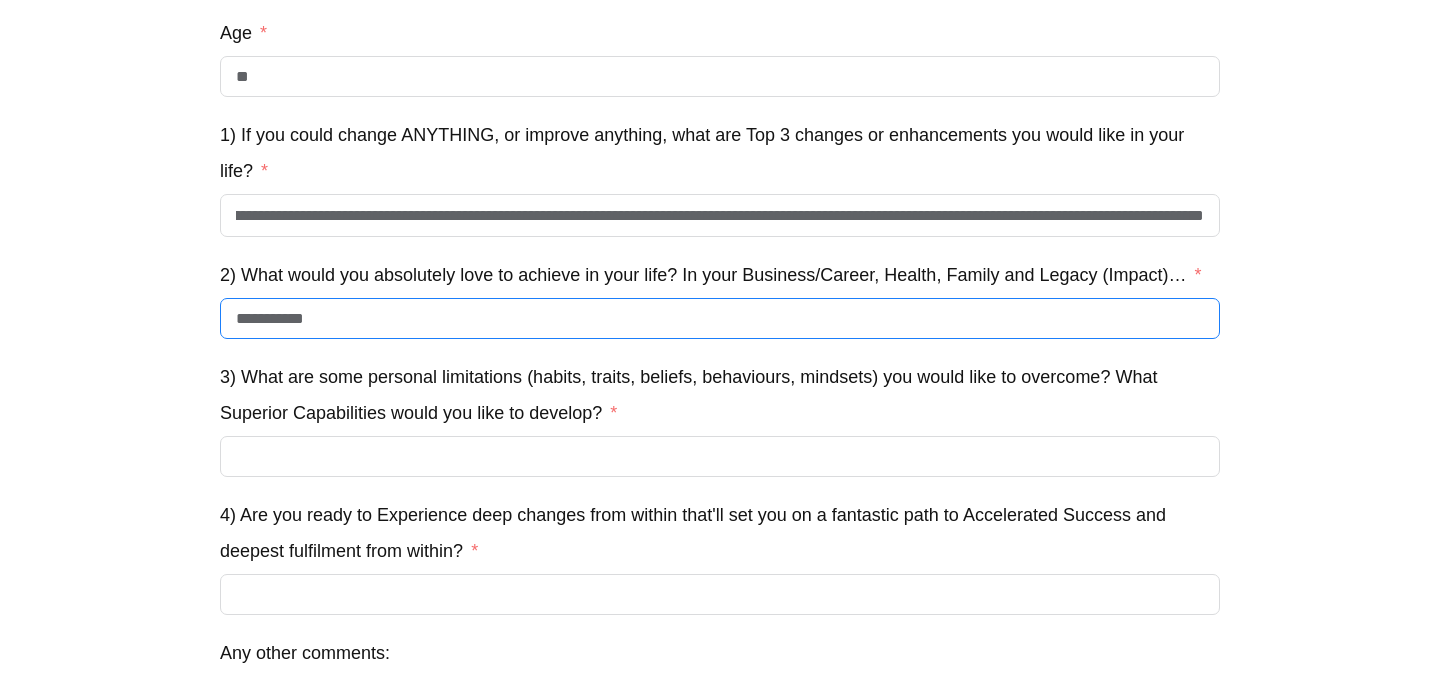 scroll, scrollTop: 0, scrollLeft: 0, axis: both 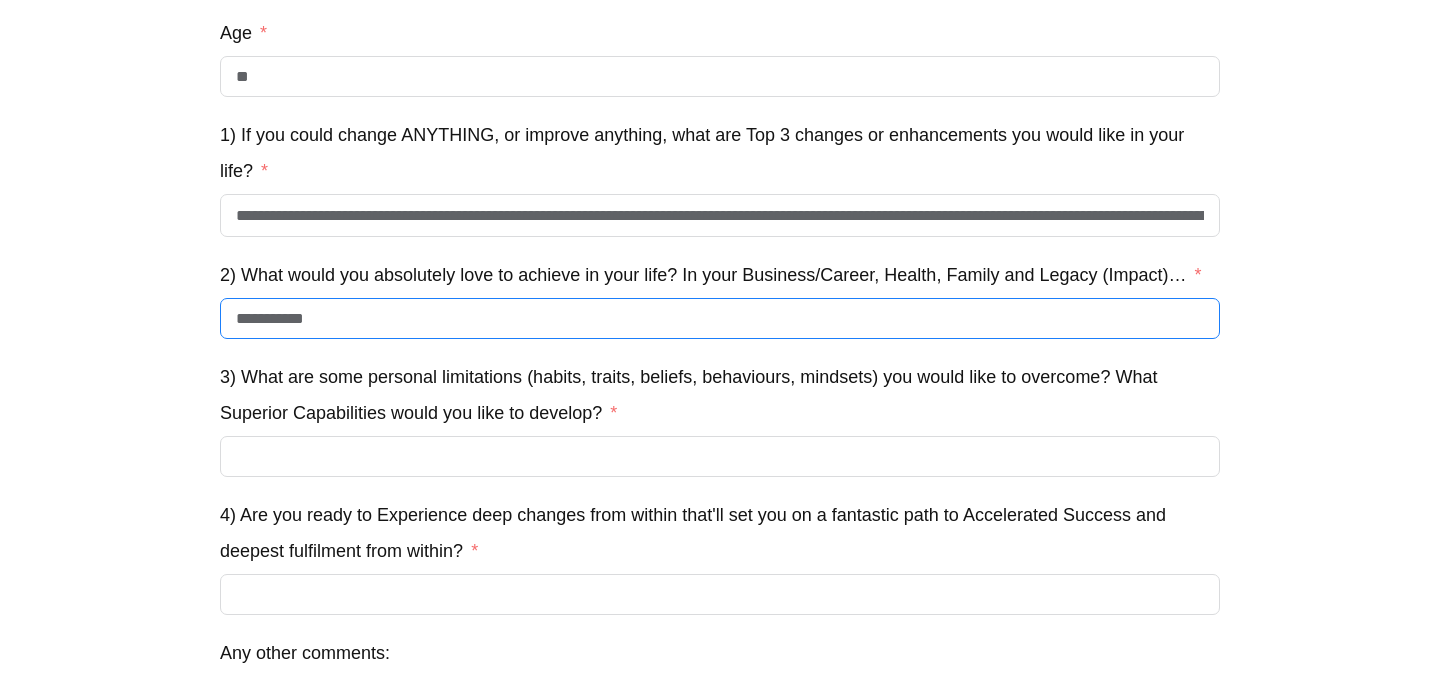 click on "**********" at bounding box center (720, 318) 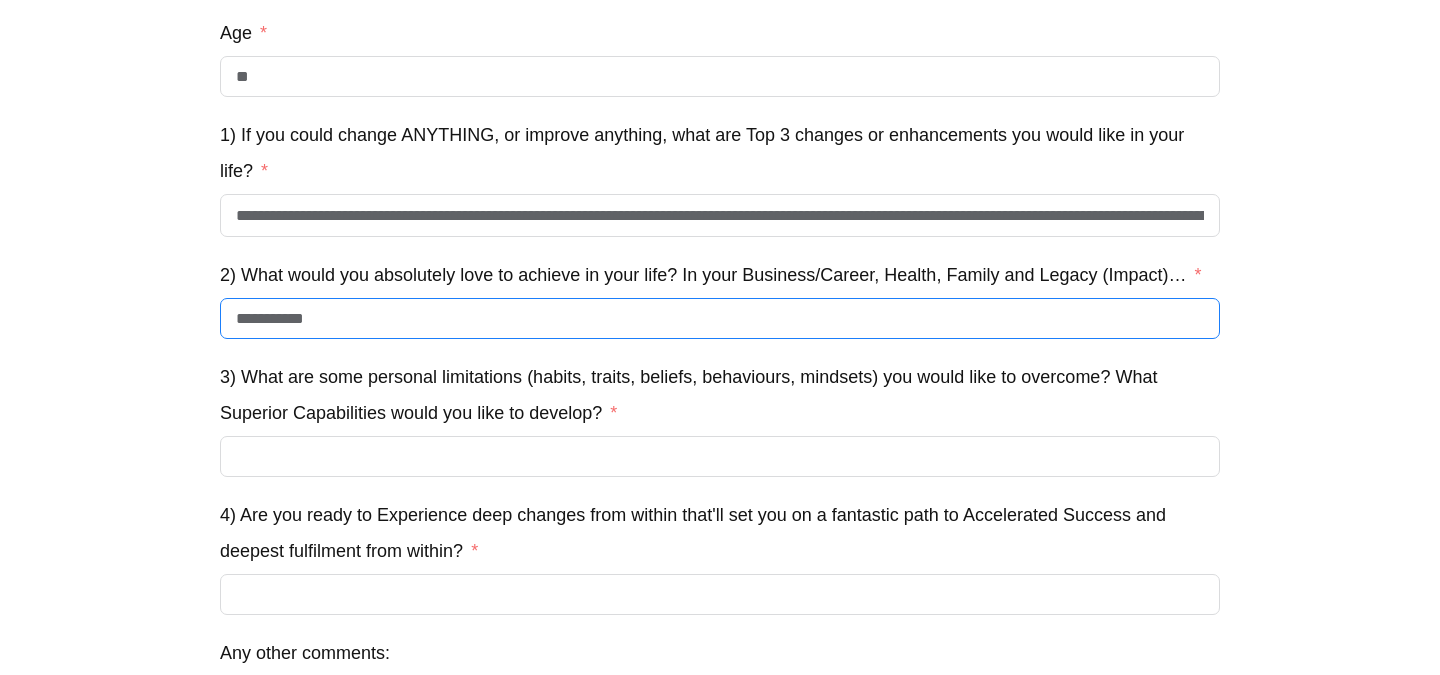drag, startPoint x: 332, startPoint y: 329, endPoint x: 228, endPoint y: 329, distance: 104 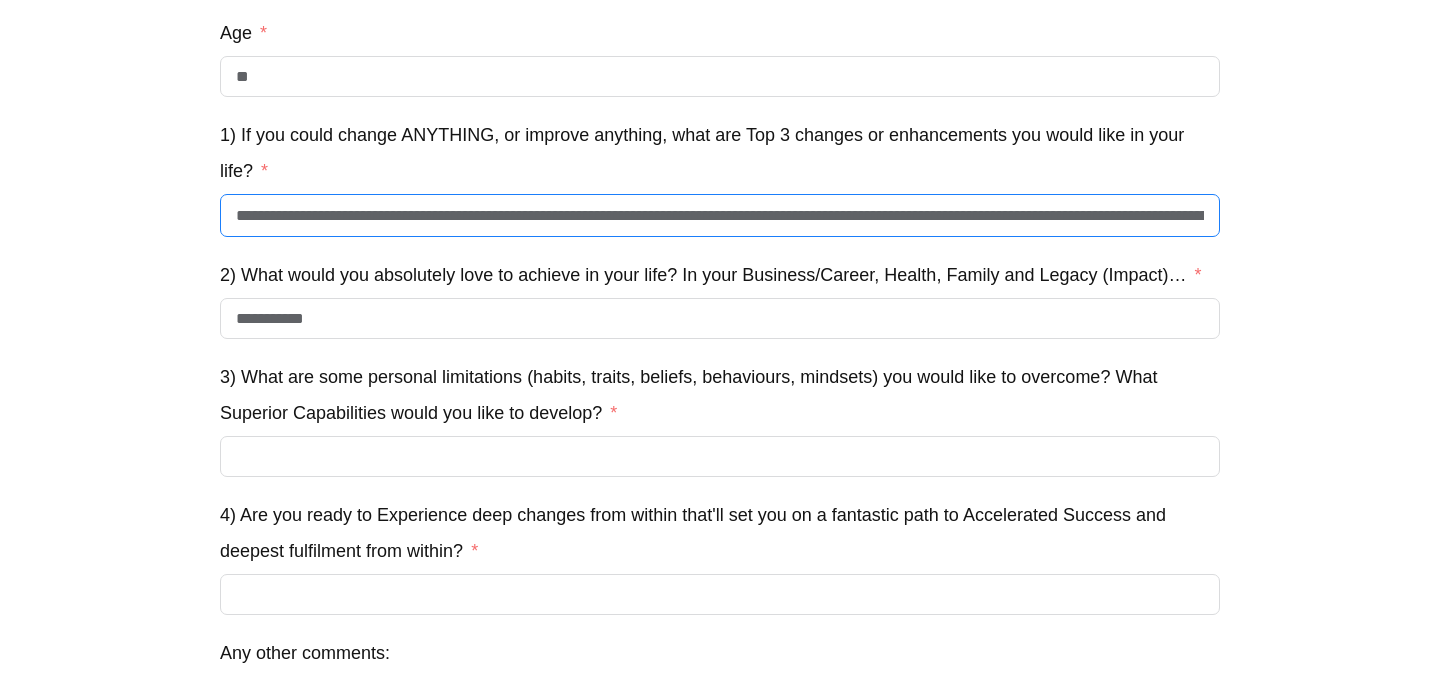 drag, startPoint x: 988, startPoint y: 227, endPoint x: 260, endPoint y: 221, distance: 728.0247 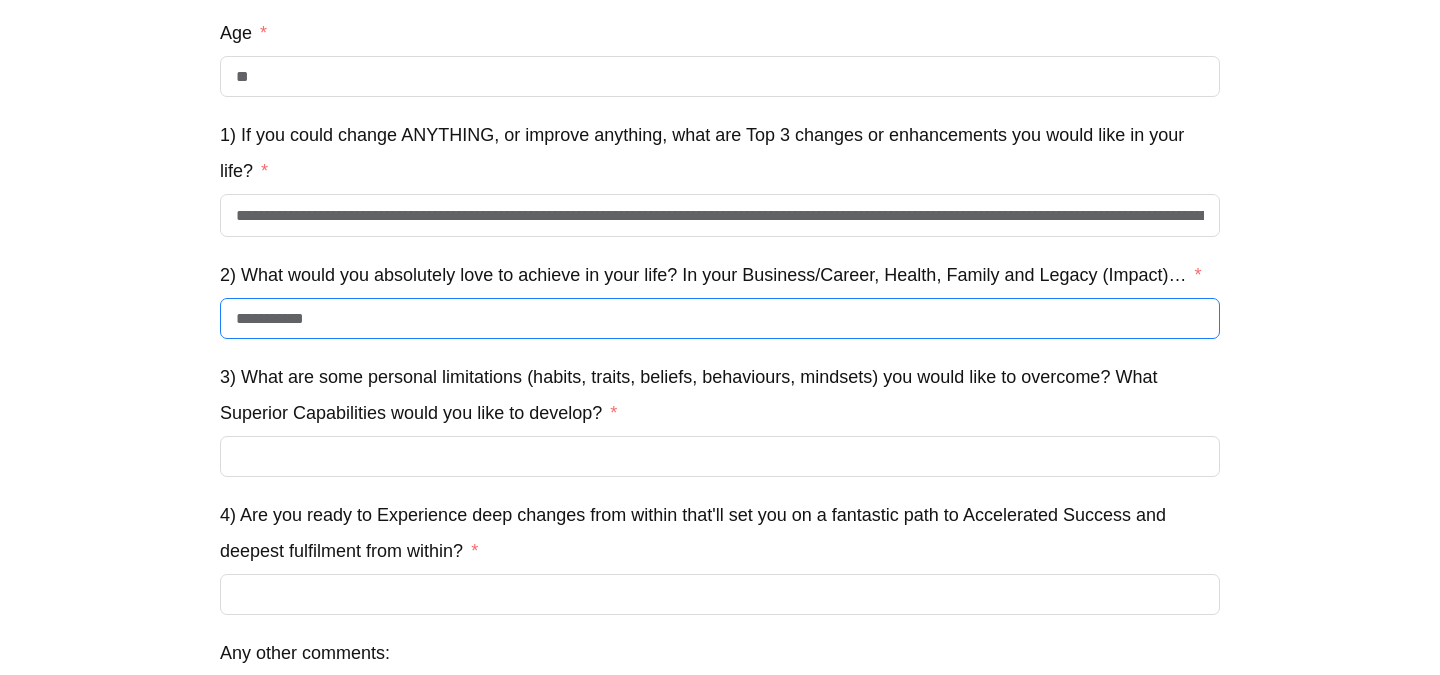 drag, startPoint x: 327, startPoint y: 327, endPoint x: 226, endPoint y: 326, distance: 101.00495 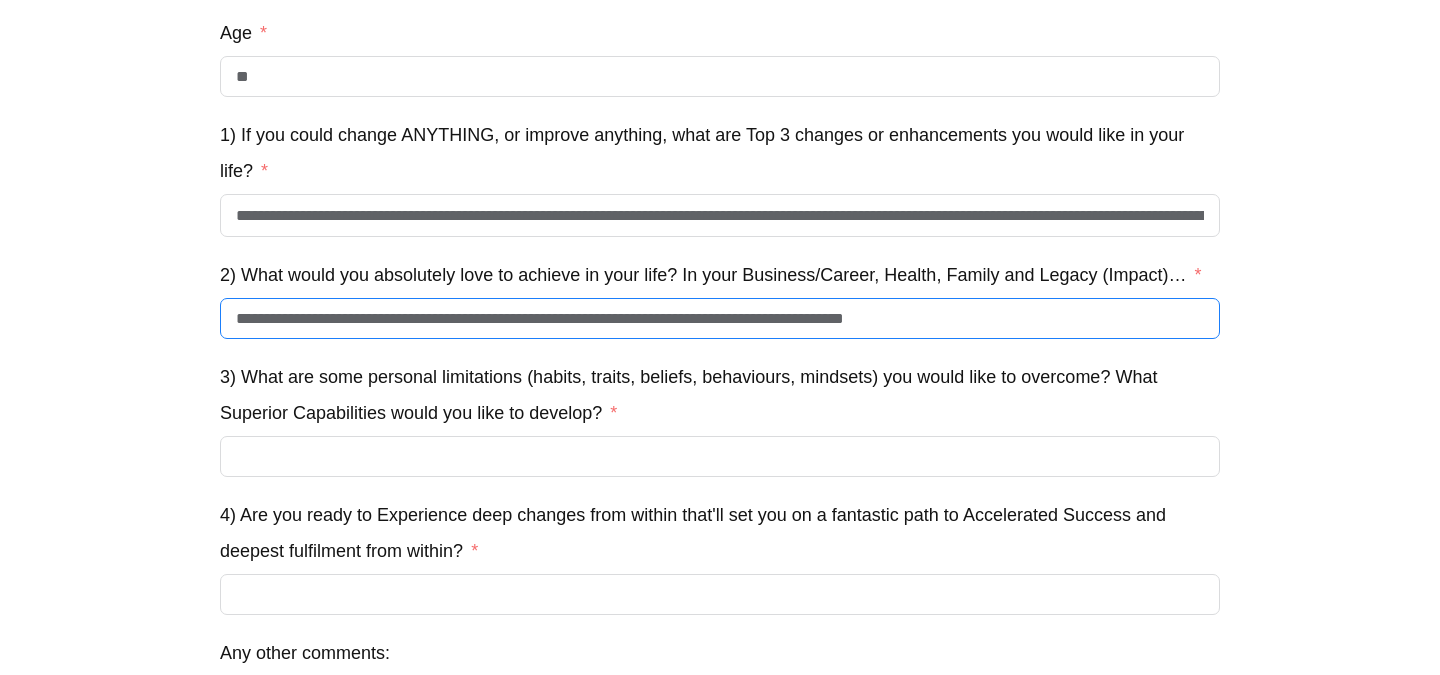 type on "**********" 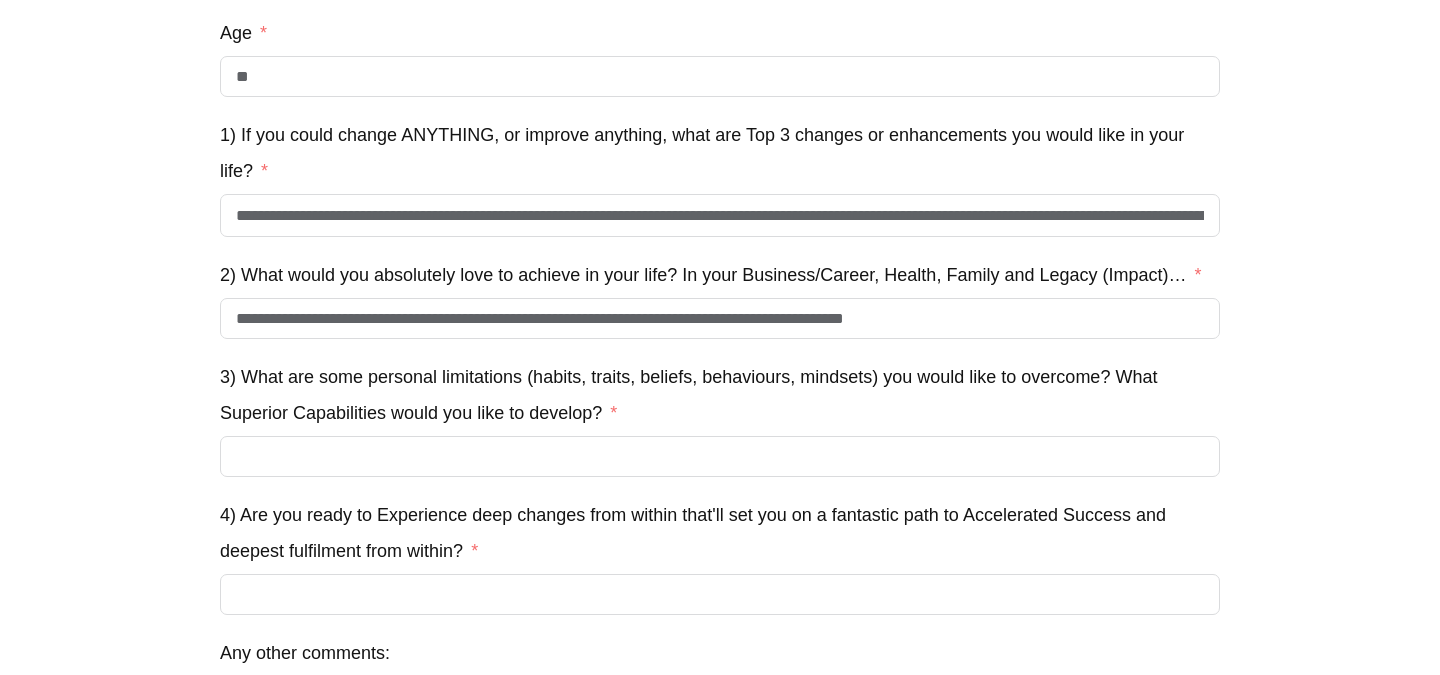 click on "**********" at bounding box center (720, 254) 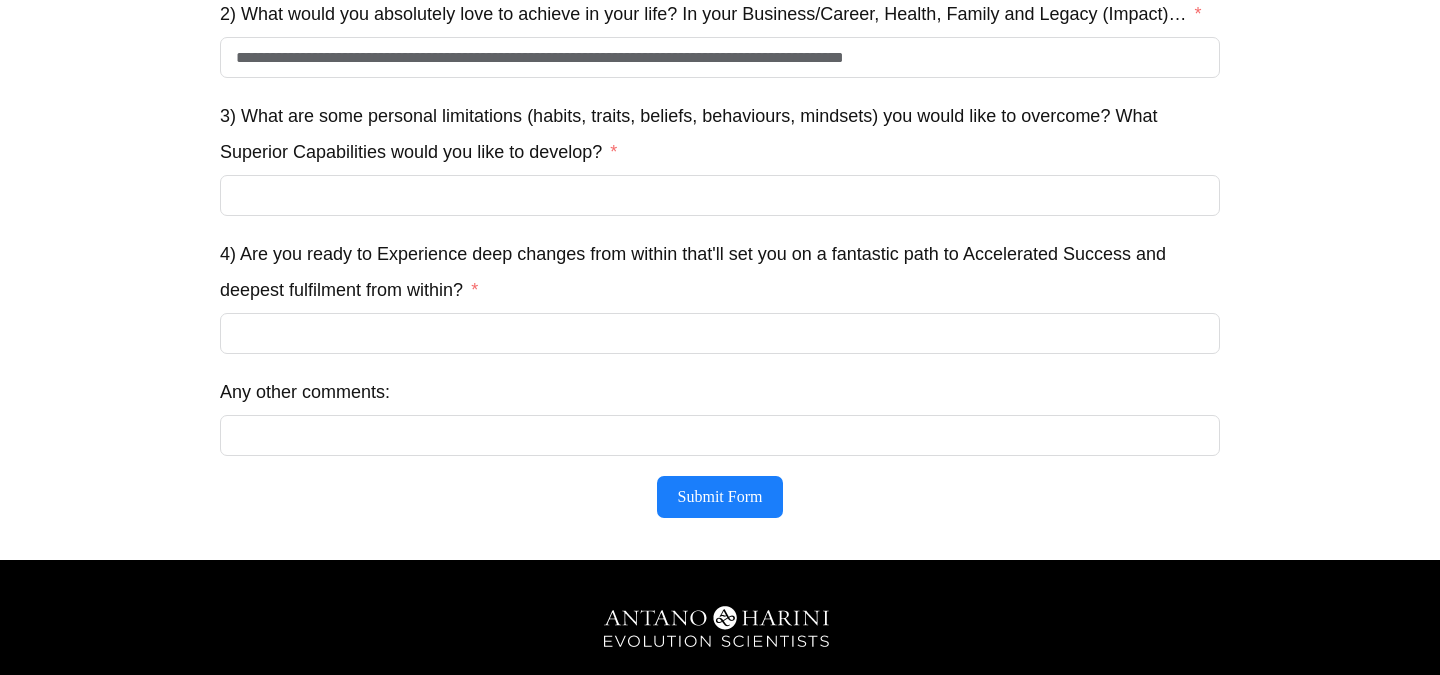 scroll, scrollTop: 699, scrollLeft: 0, axis: vertical 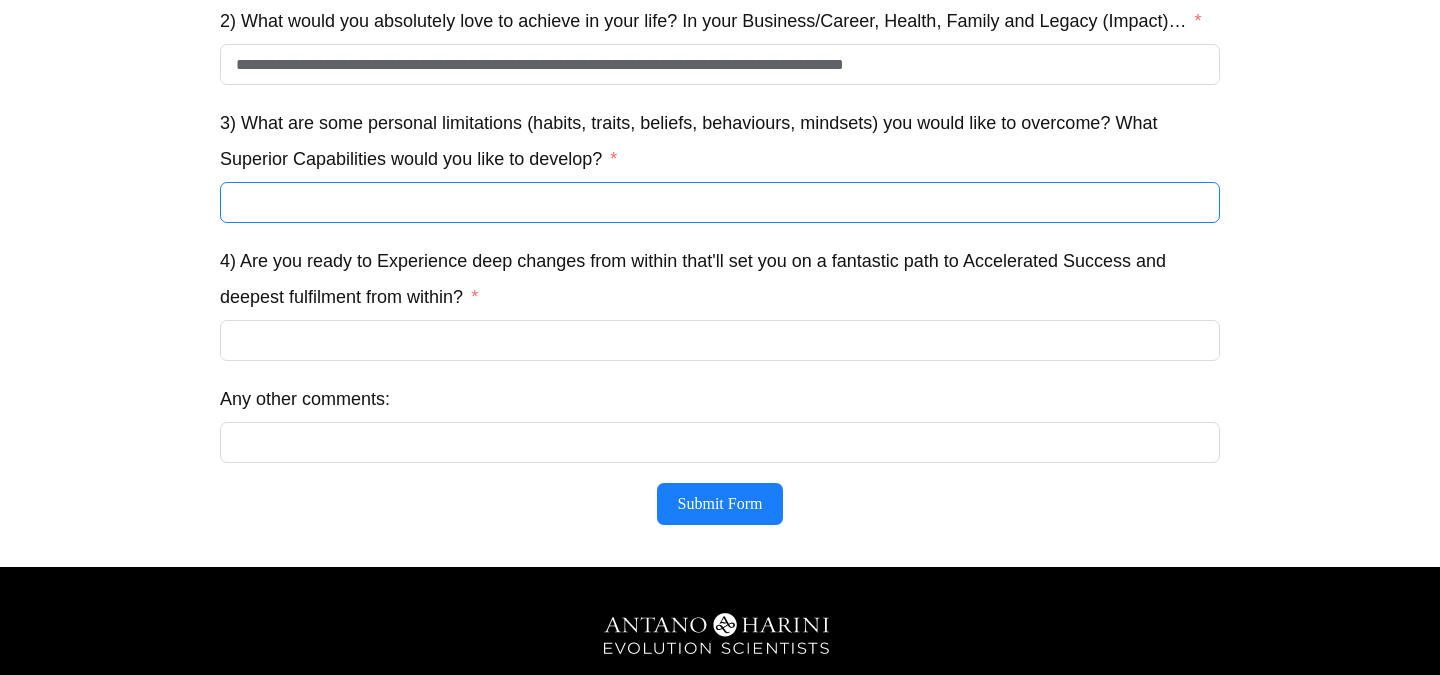 click on "3) What are some personal limitations (habits, traits, beliefs, behaviours, mindsets) you would like to overcome? What Superior Capabilities would you like to develop?" at bounding box center [720, 202] 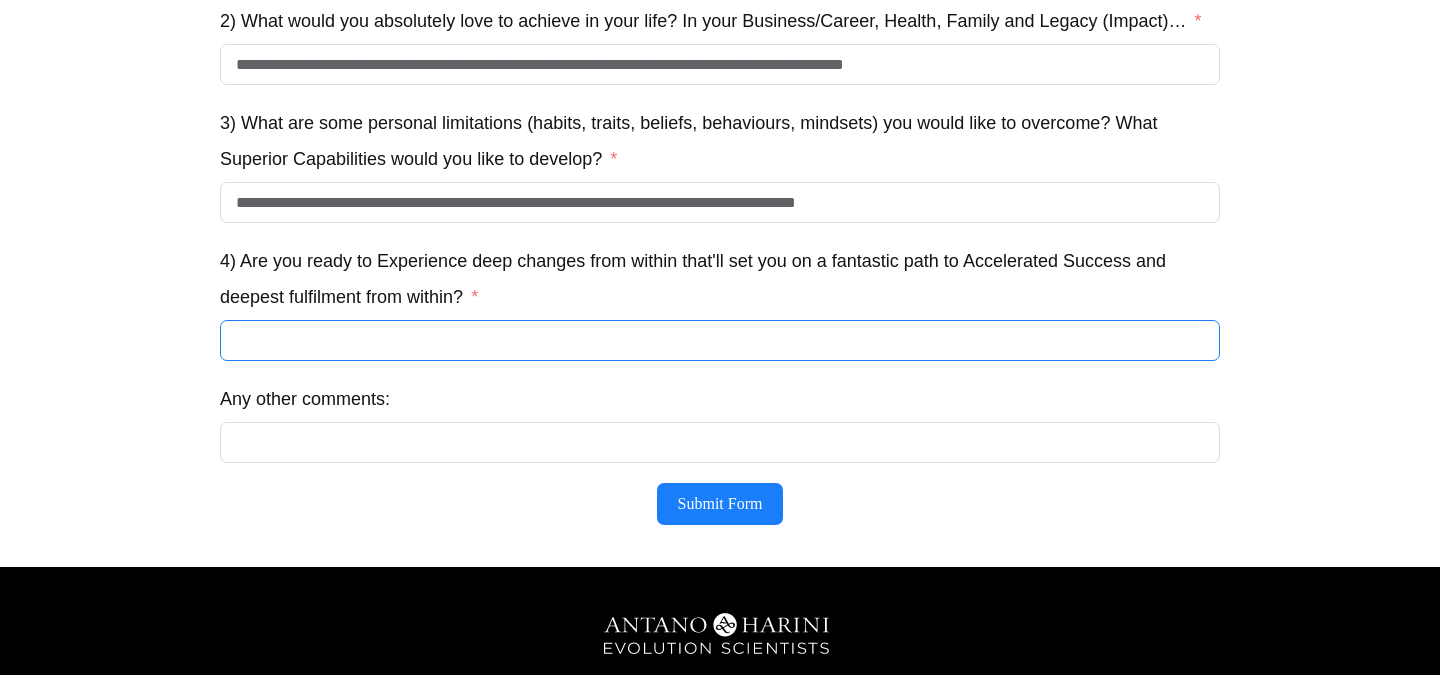click on "4) Are you ready to Experience deep changes from within that'll set you on a fantastic path to Accelerated Success and deepest fulfilment from within?" at bounding box center [720, 340] 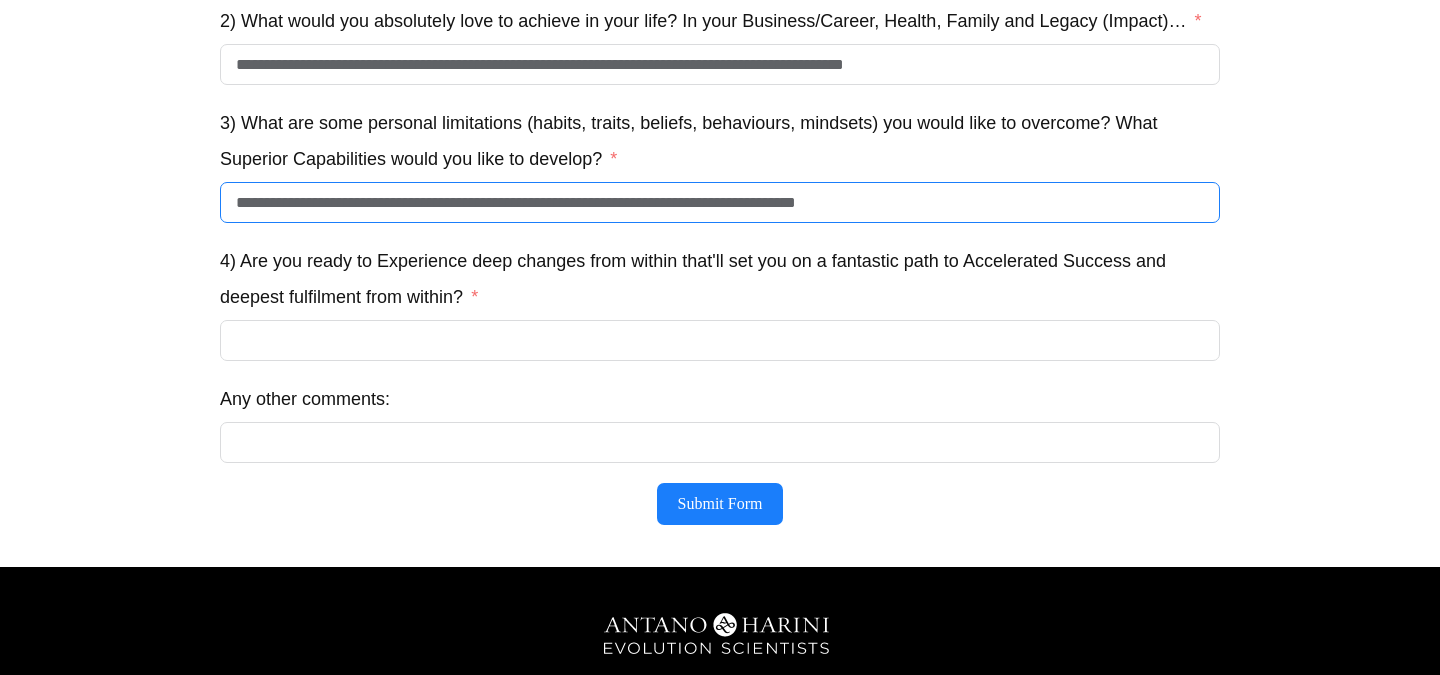 click on "**********" at bounding box center (720, 202) 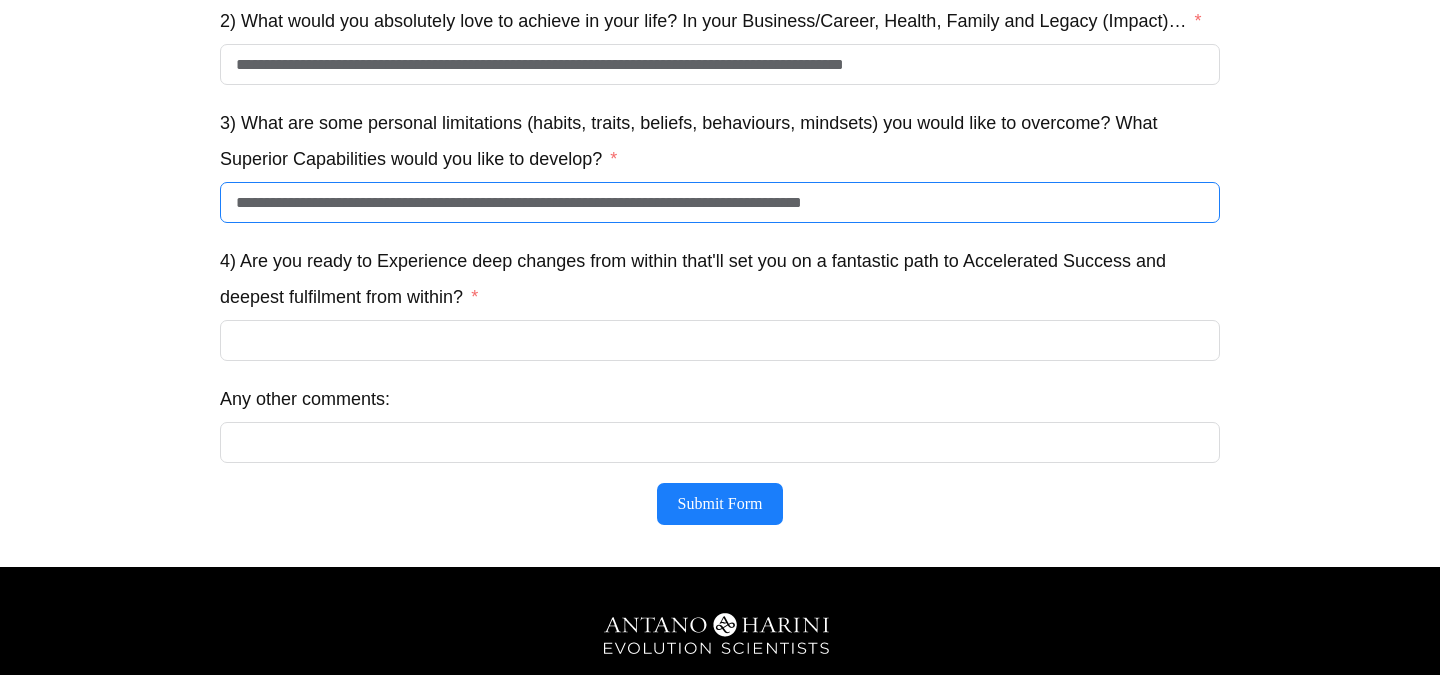 type on "**********" 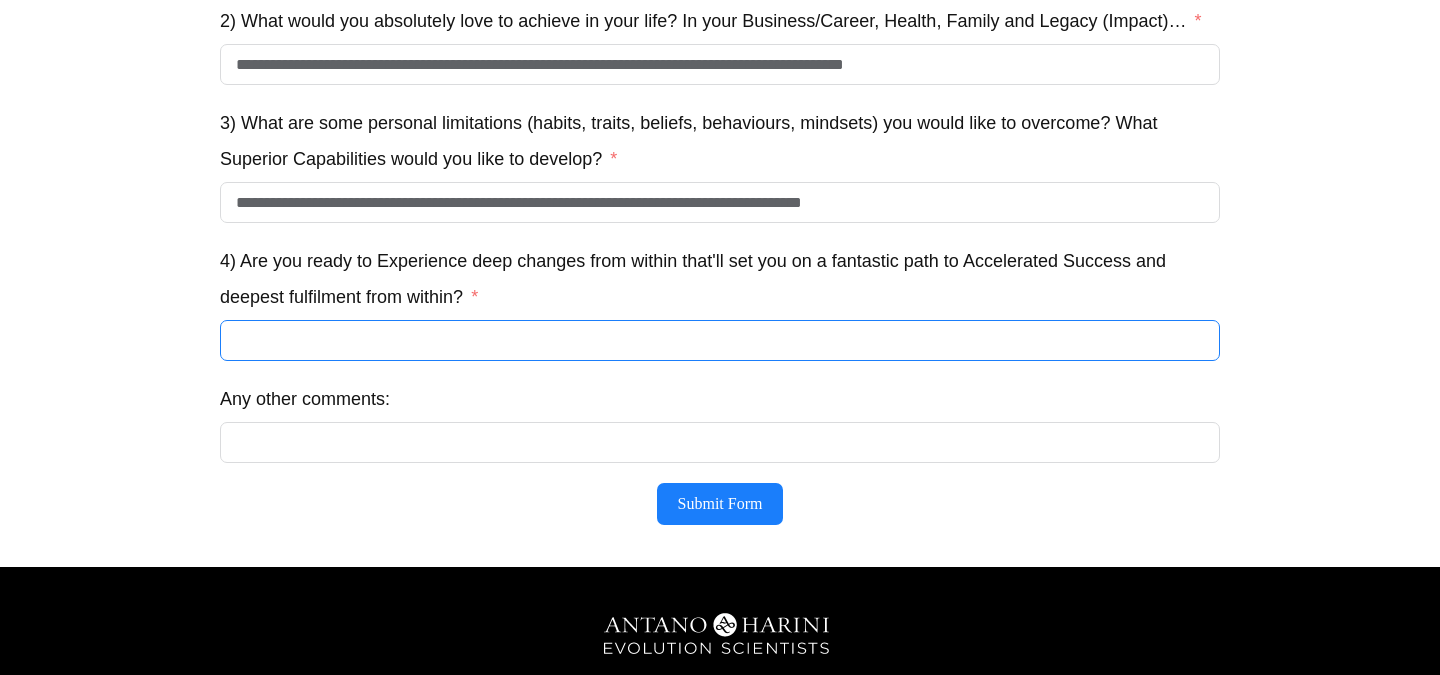 click on "4) Are you ready to Experience deep changes from within that'll set you on a fantastic path to Accelerated Success and deepest fulfilment from within?" at bounding box center [720, 340] 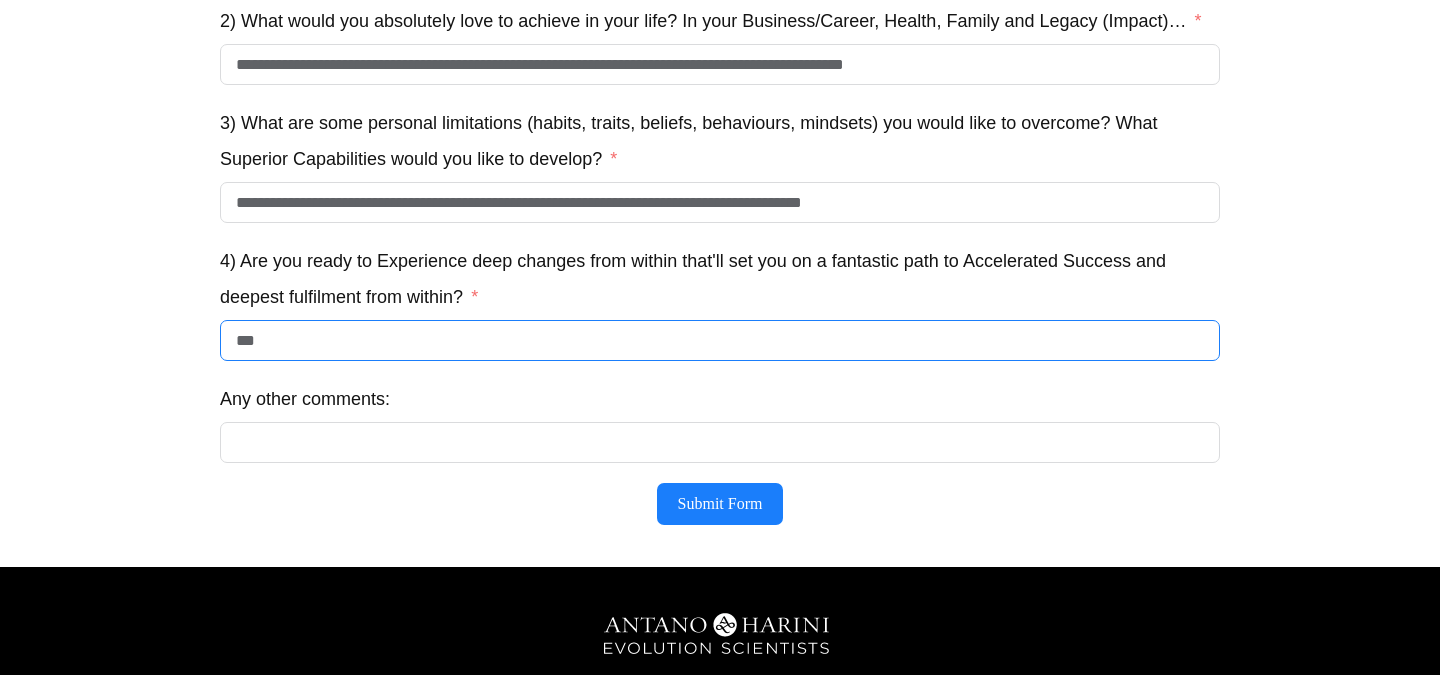 type on "***" 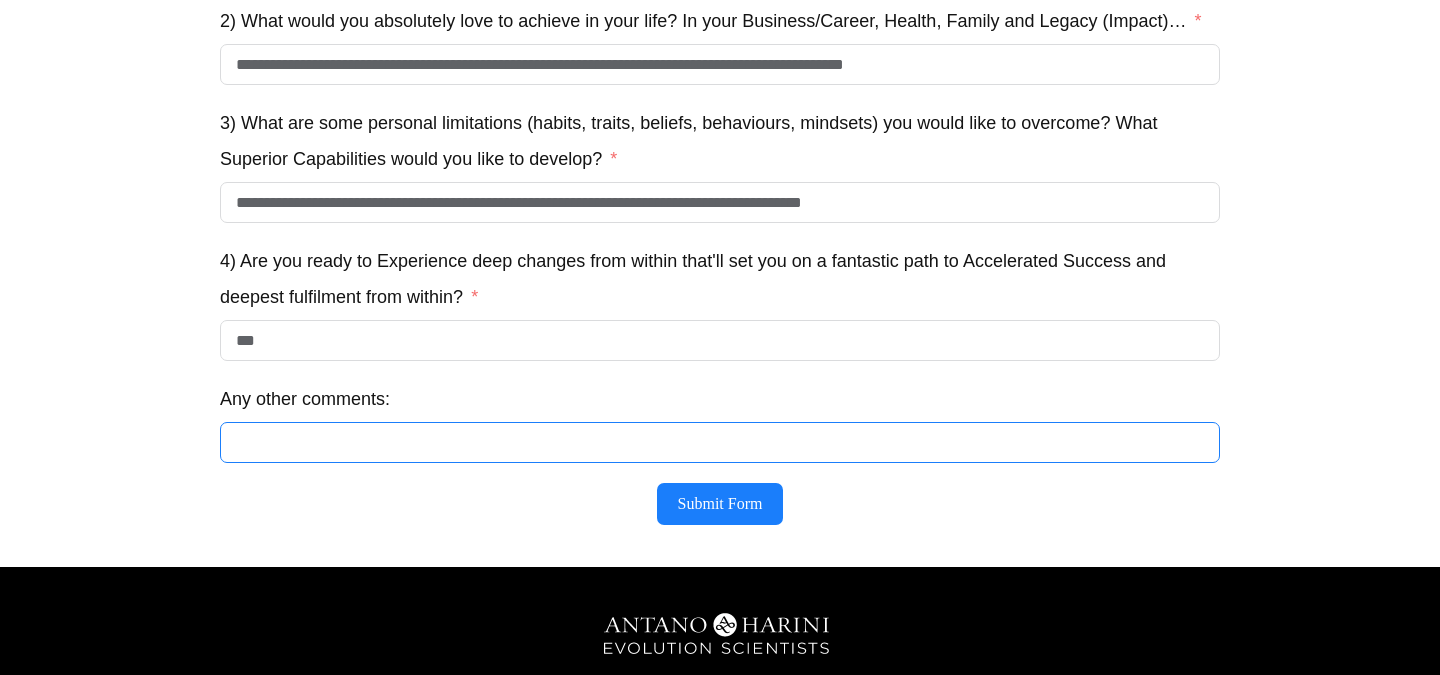 click on "Any other comments:" at bounding box center [720, 442] 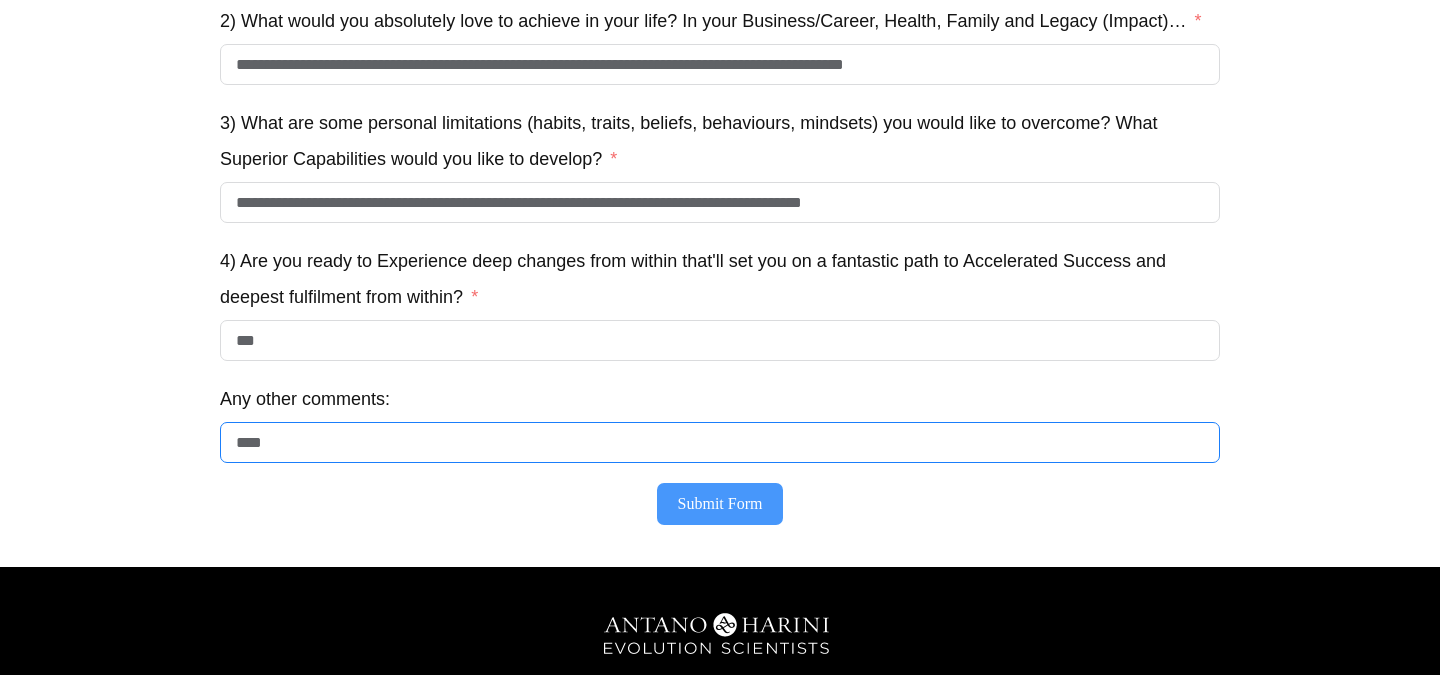 type on "****" 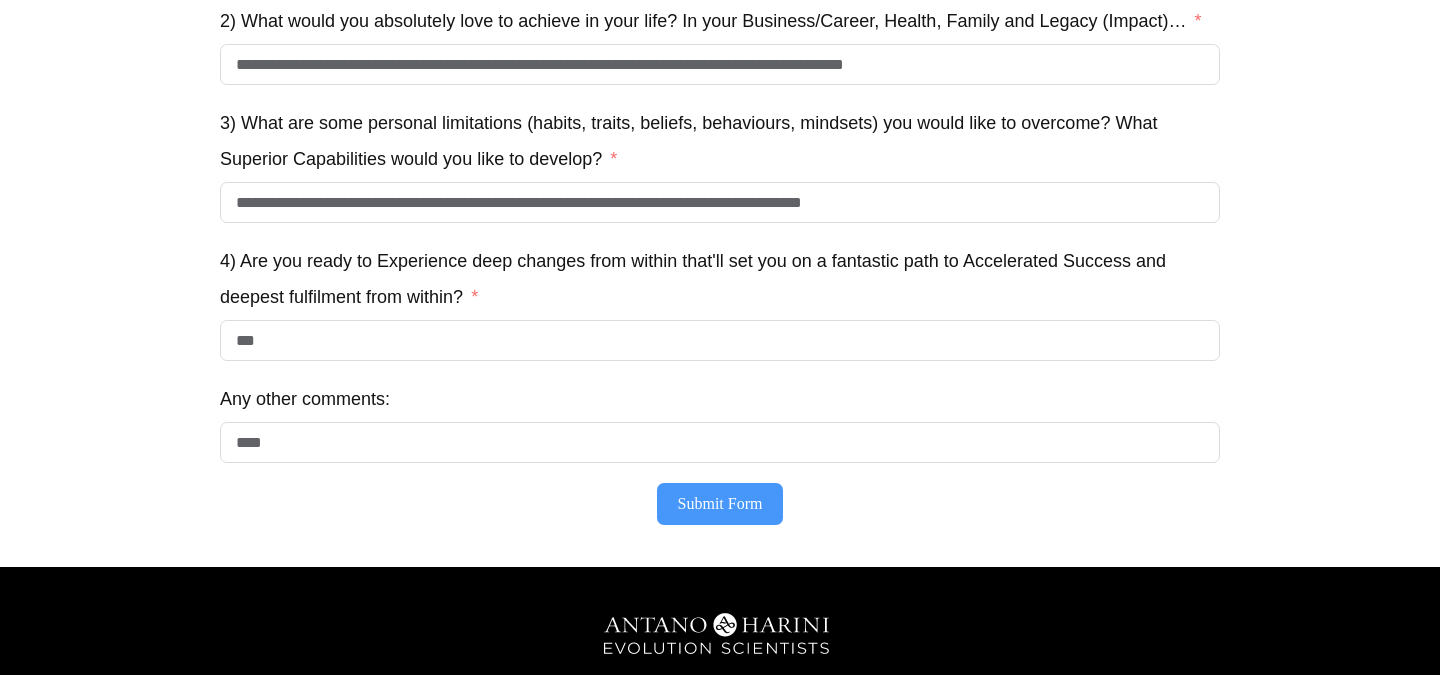click on "Submit Form" at bounding box center (720, 504) 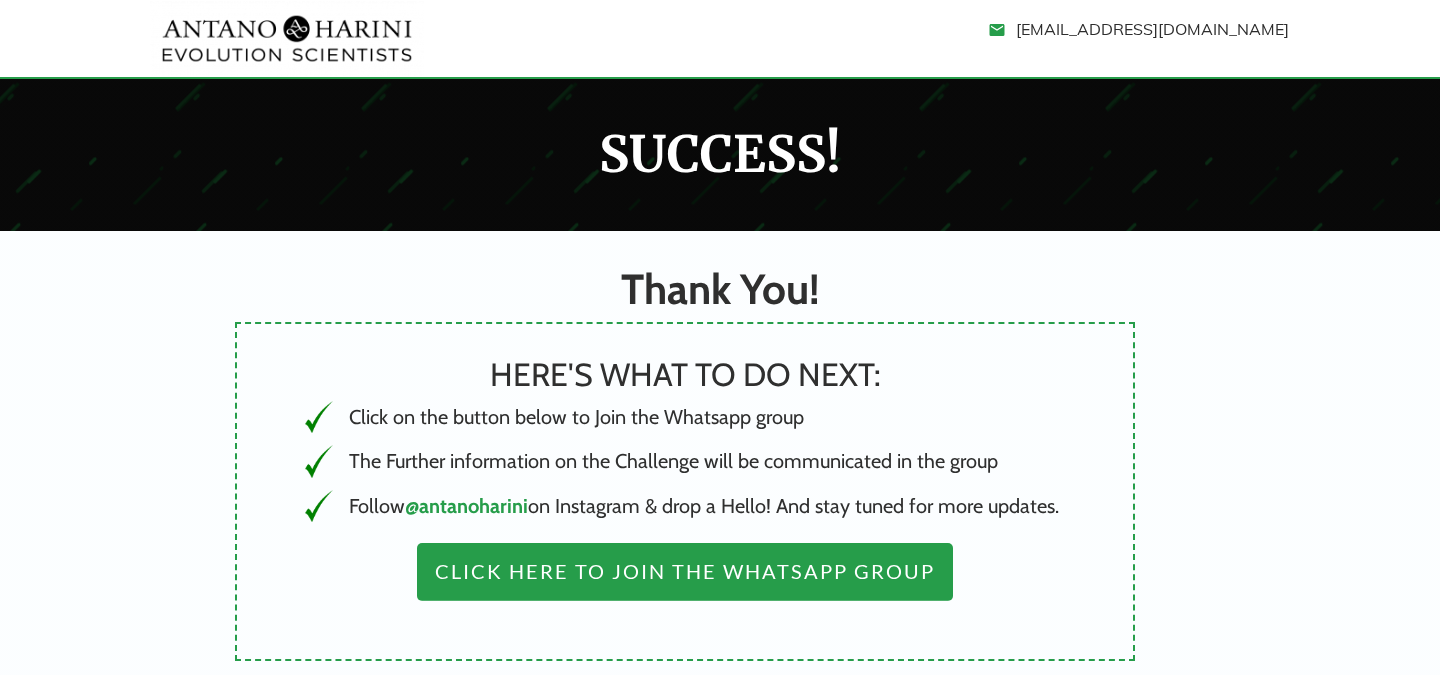 scroll, scrollTop: 146, scrollLeft: 0, axis: vertical 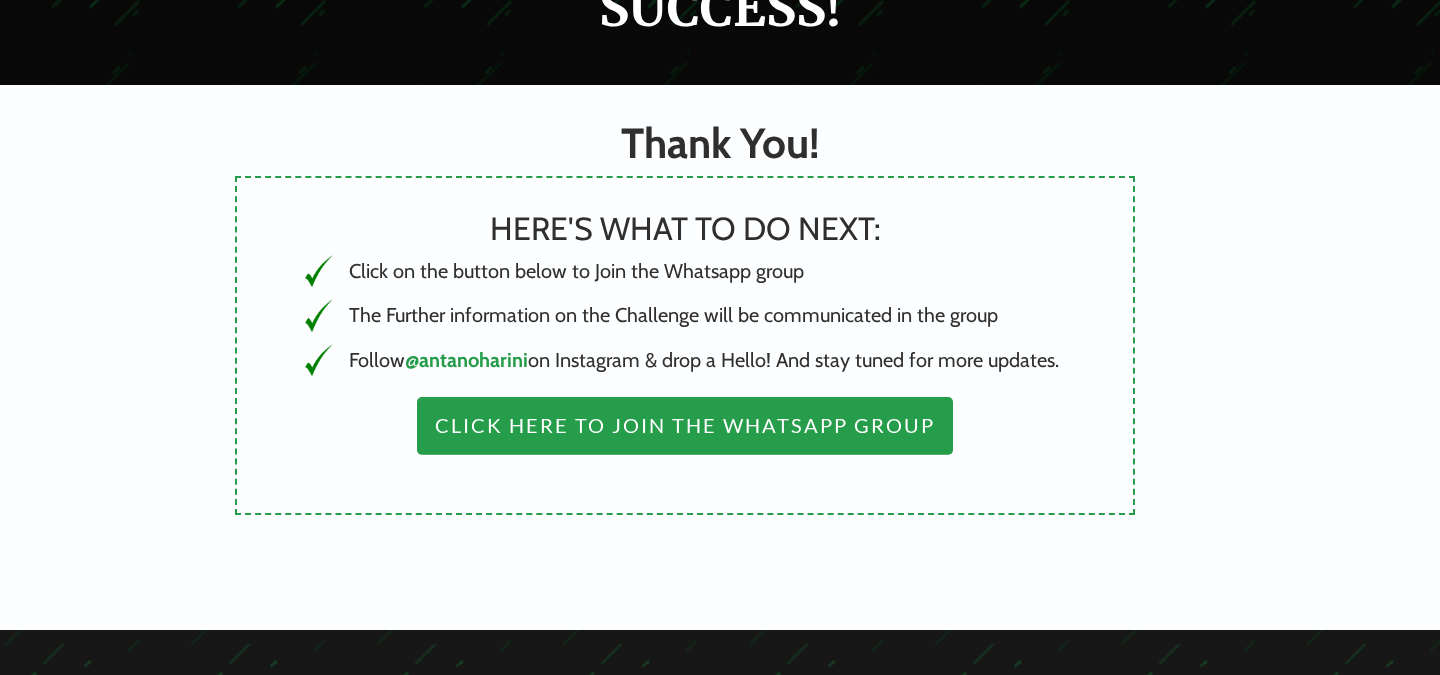 click on "Click Here to Join the Whatsapp Group" at bounding box center [685, 426] 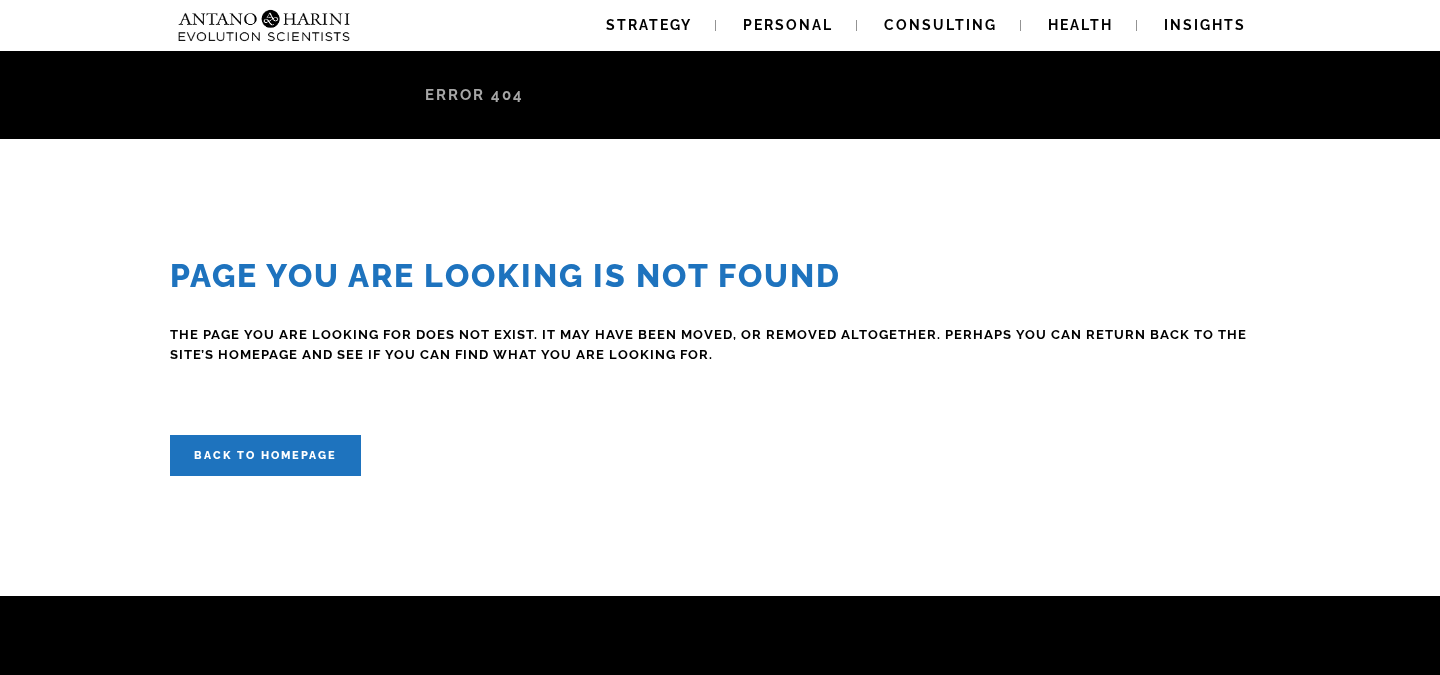 scroll, scrollTop: 0, scrollLeft: 0, axis: both 